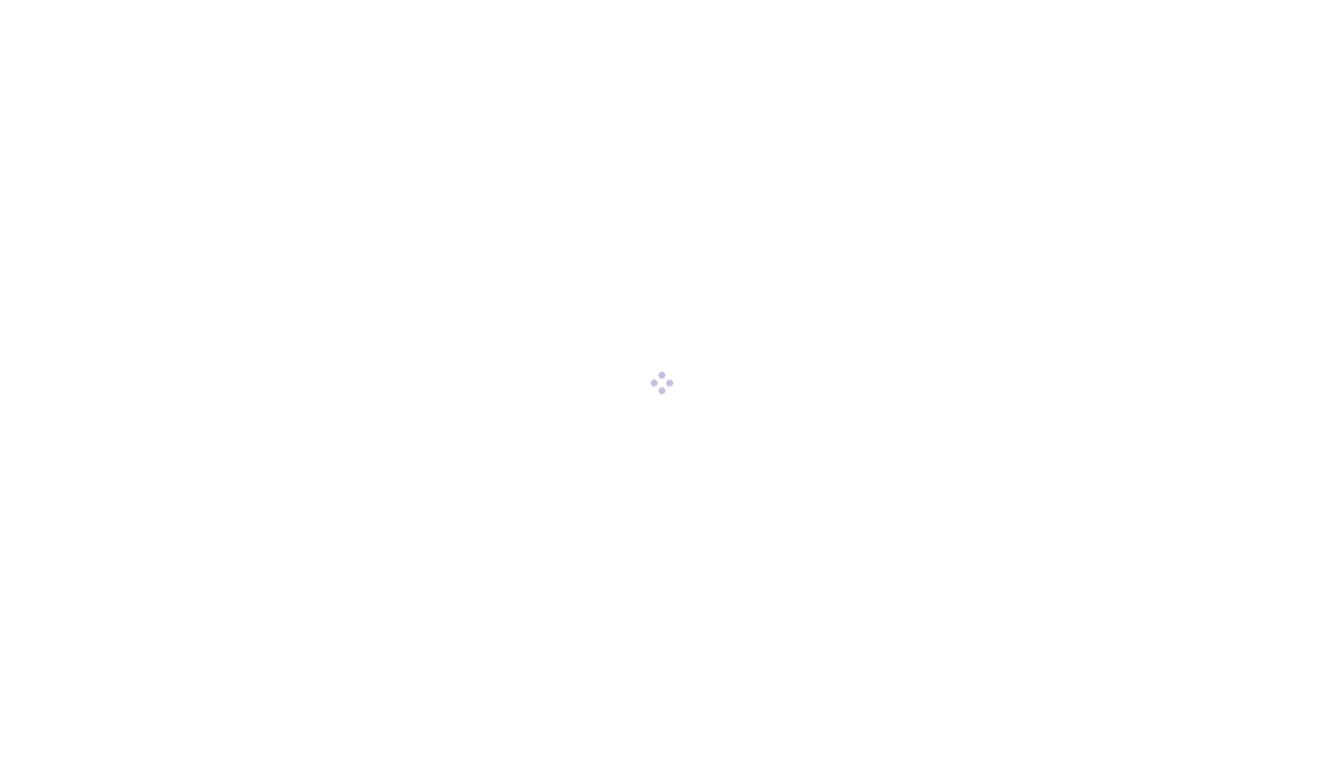 scroll, scrollTop: 0, scrollLeft: 0, axis: both 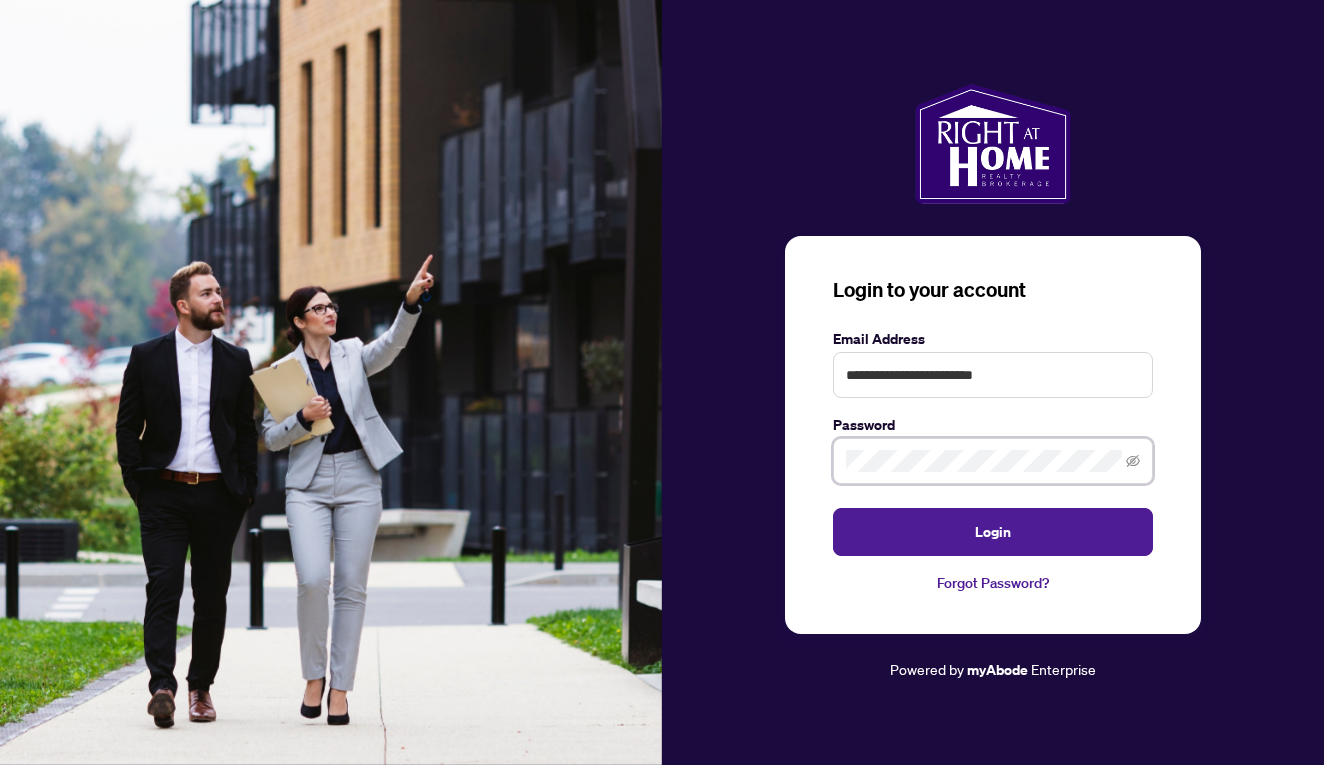 click on "Login" at bounding box center (993, 532) 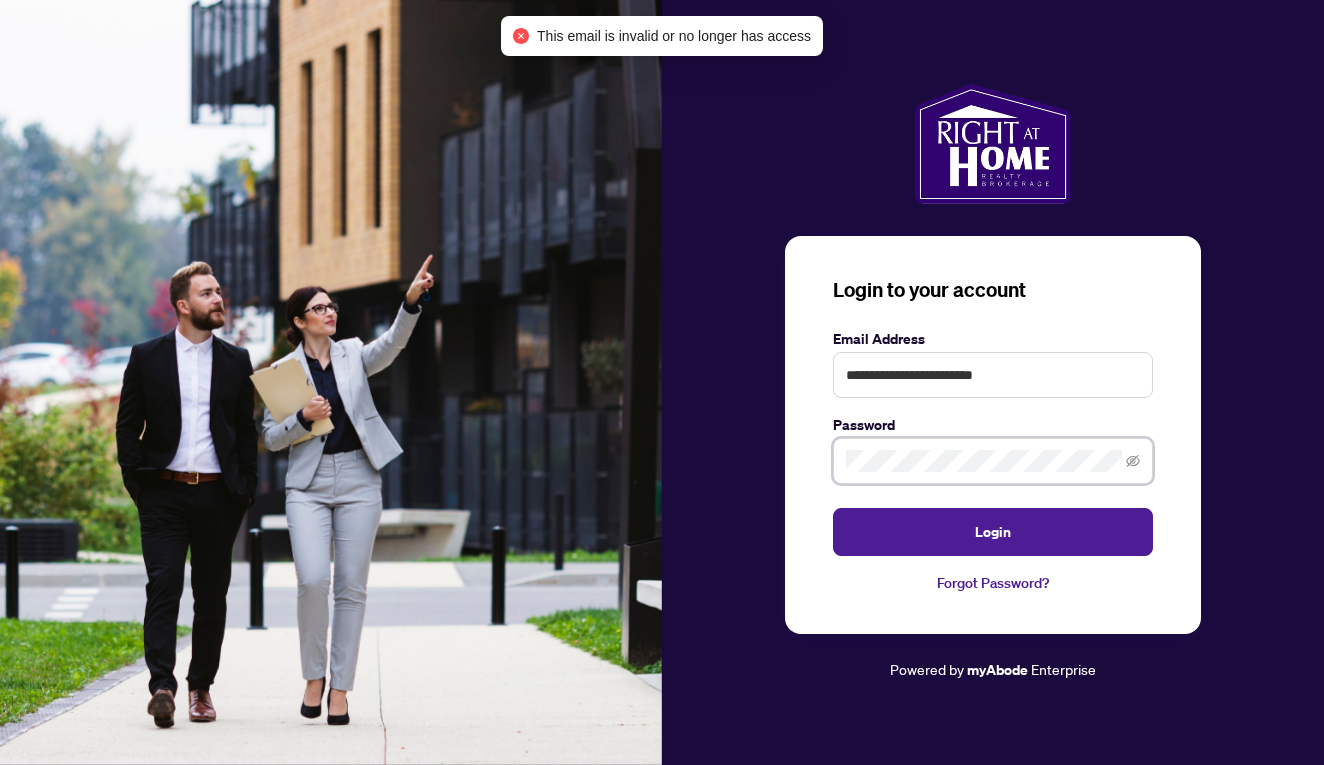 click on "Login" at bounding box center [993, 532] 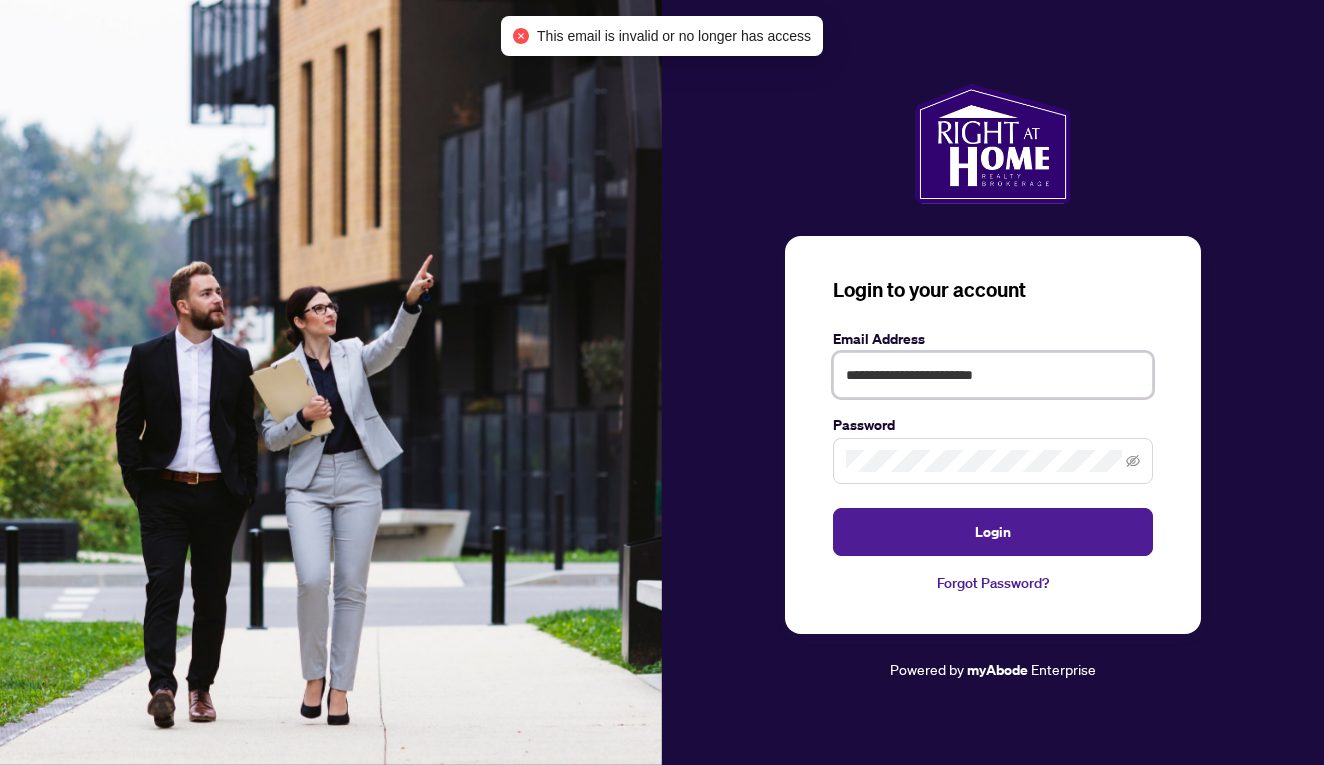 drag, startPoint x: 1058, startPoint y: 366, endPoint x: 784, endPoint y: 375, distance: 274.14777 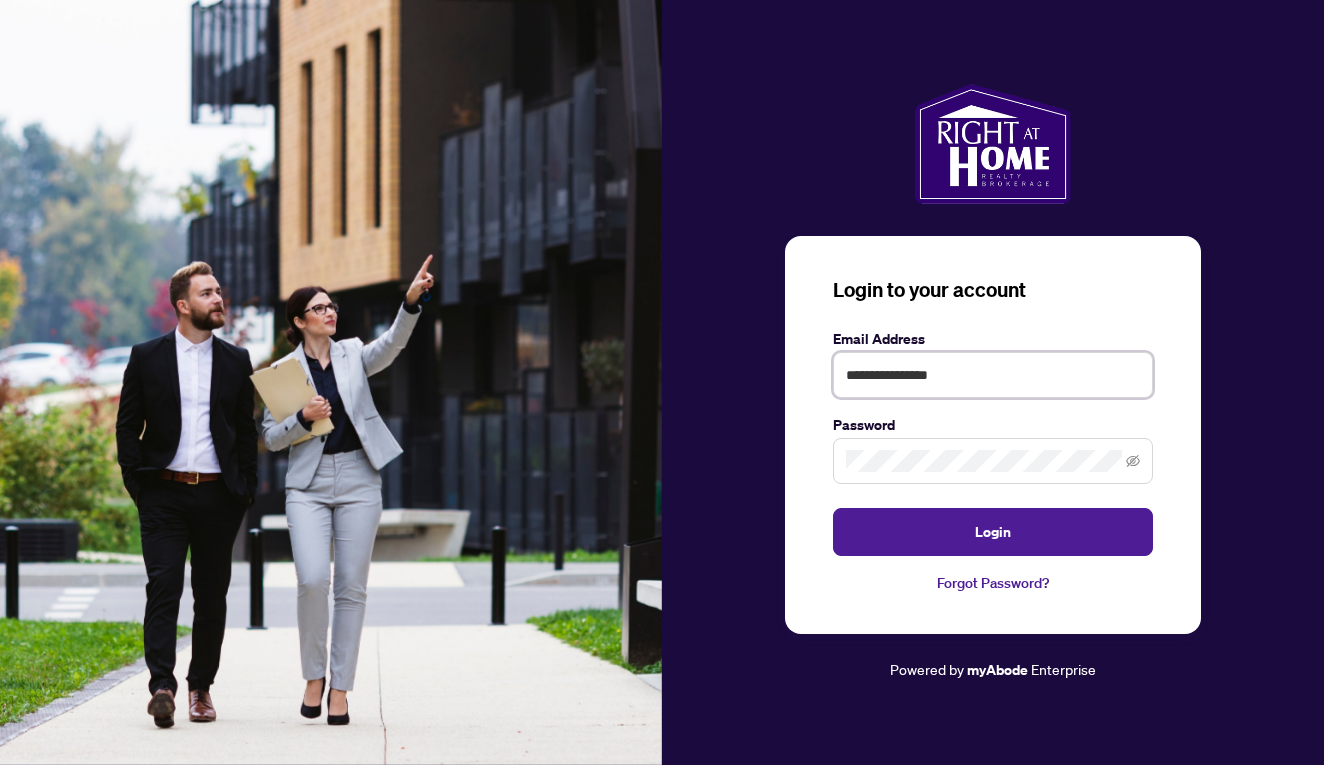 type on "**********" 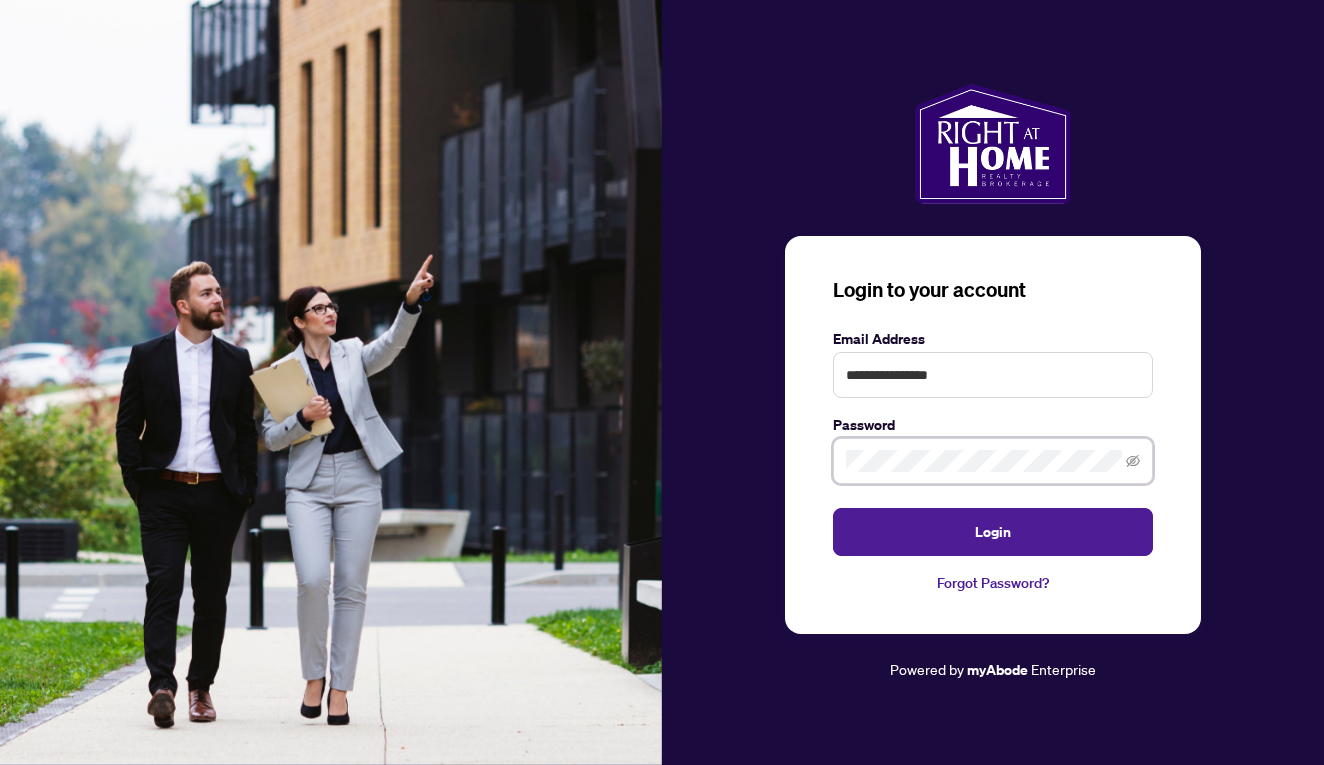click on "Login" at bounding box center [993, 532] 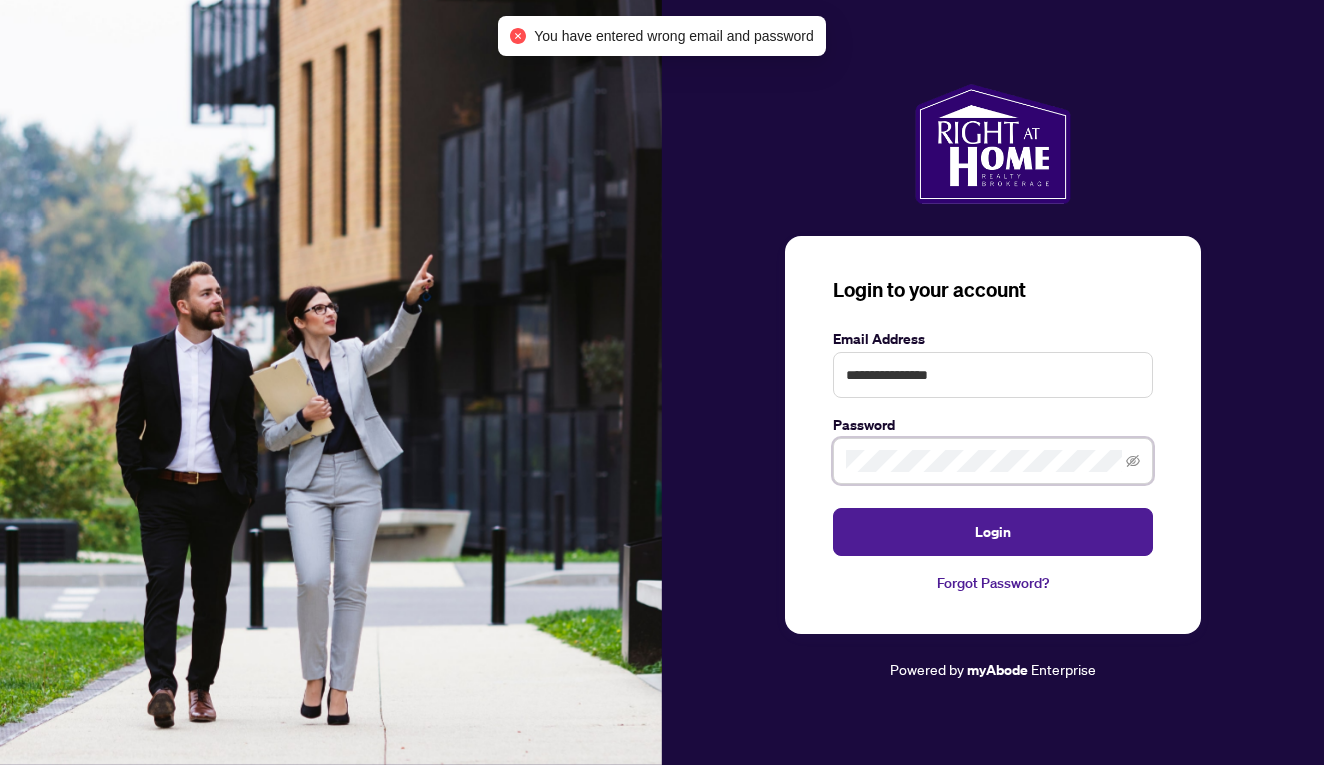click on "Login" at bounding box center [993, 532] 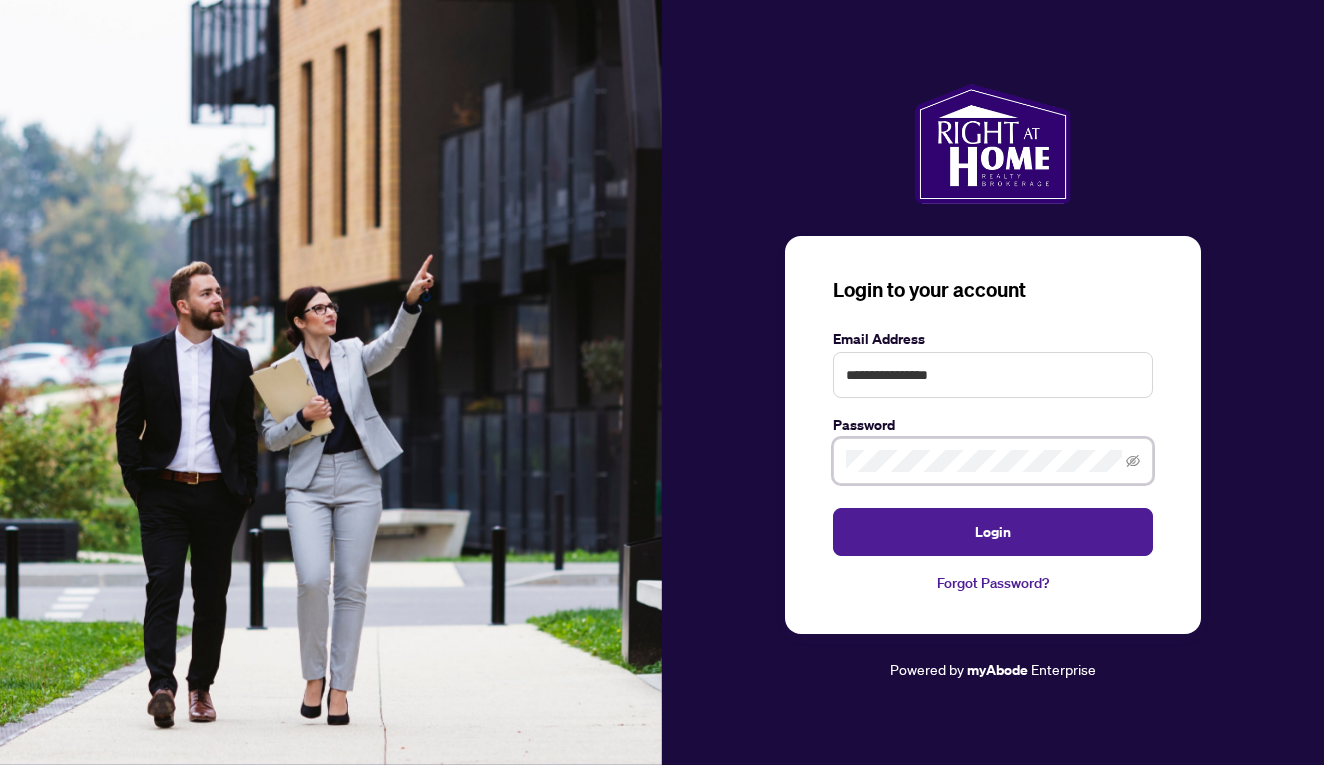 click on "Login" at bounding box center [993, 532] 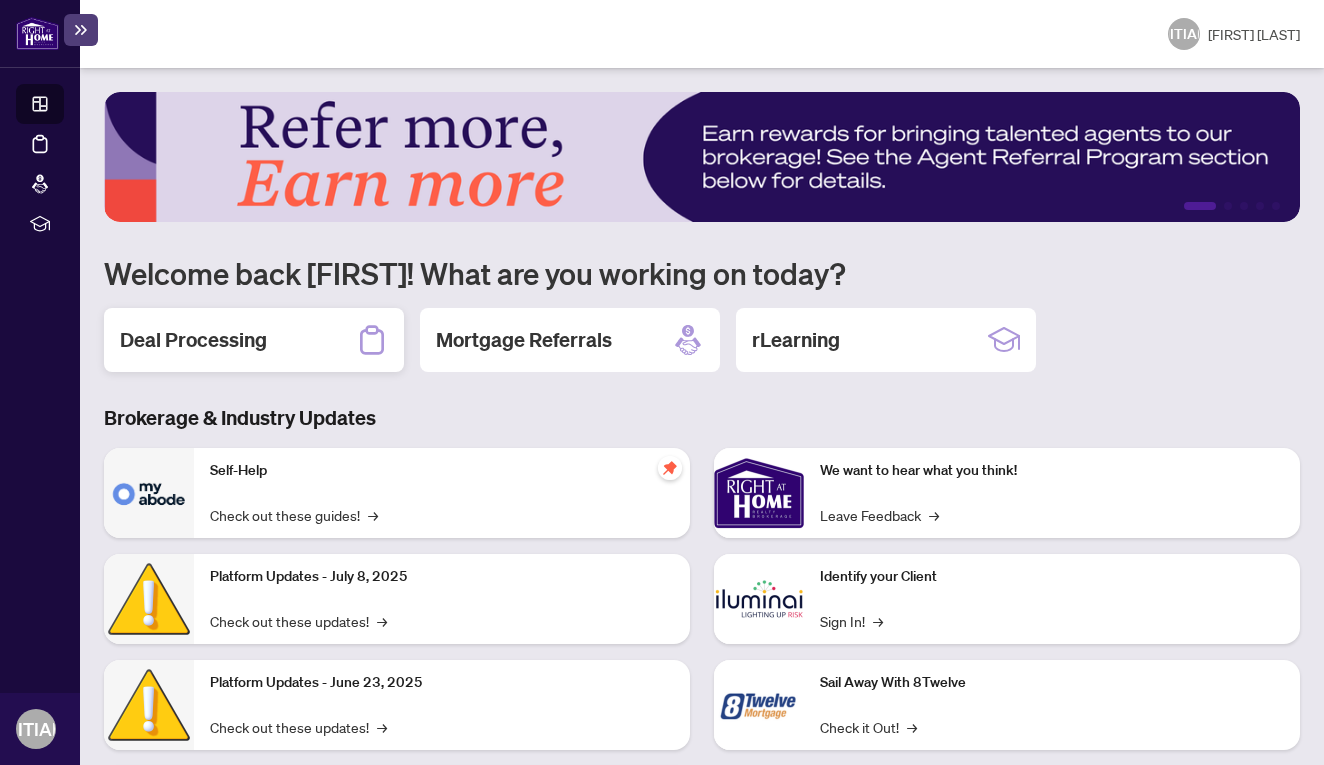 click on "Deal Processing" at bounding box center (193, 340) 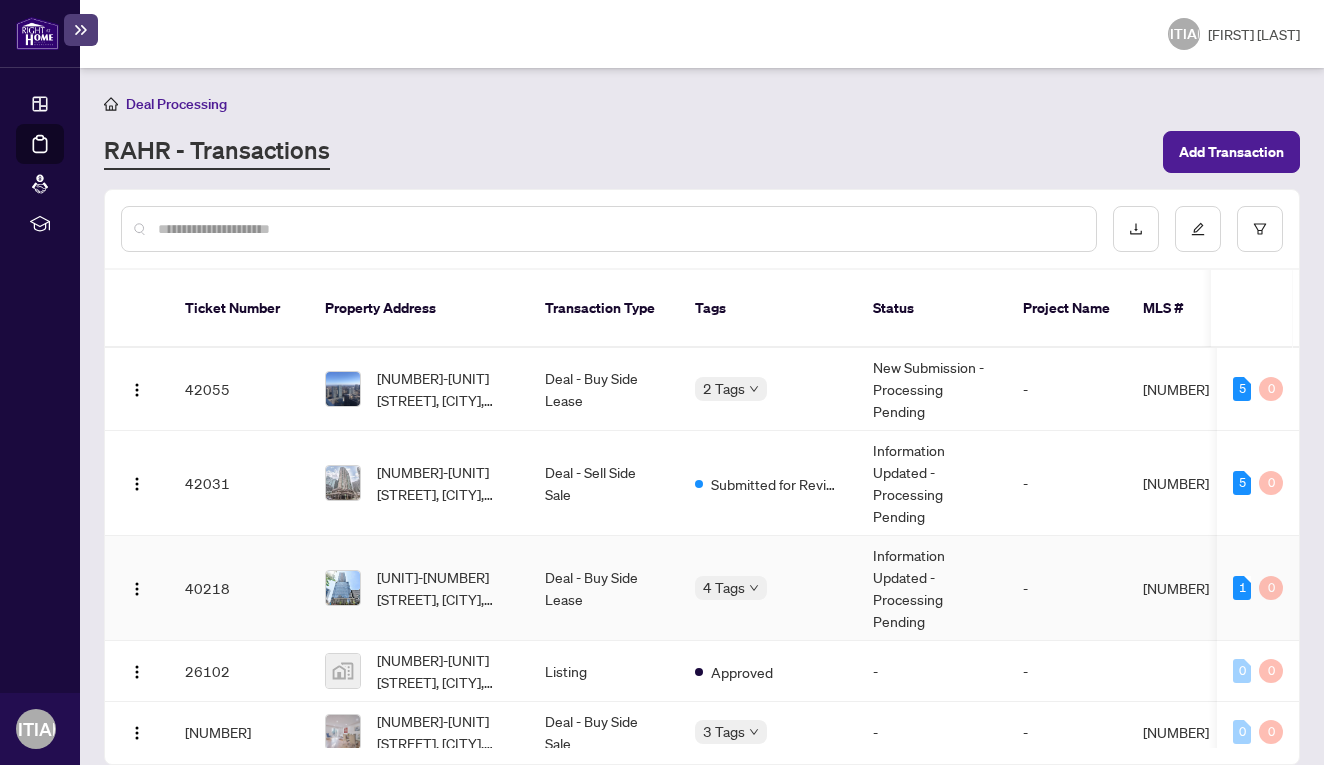 click on "Deal - Buy Side Lease" at bounding box center (604, 588) 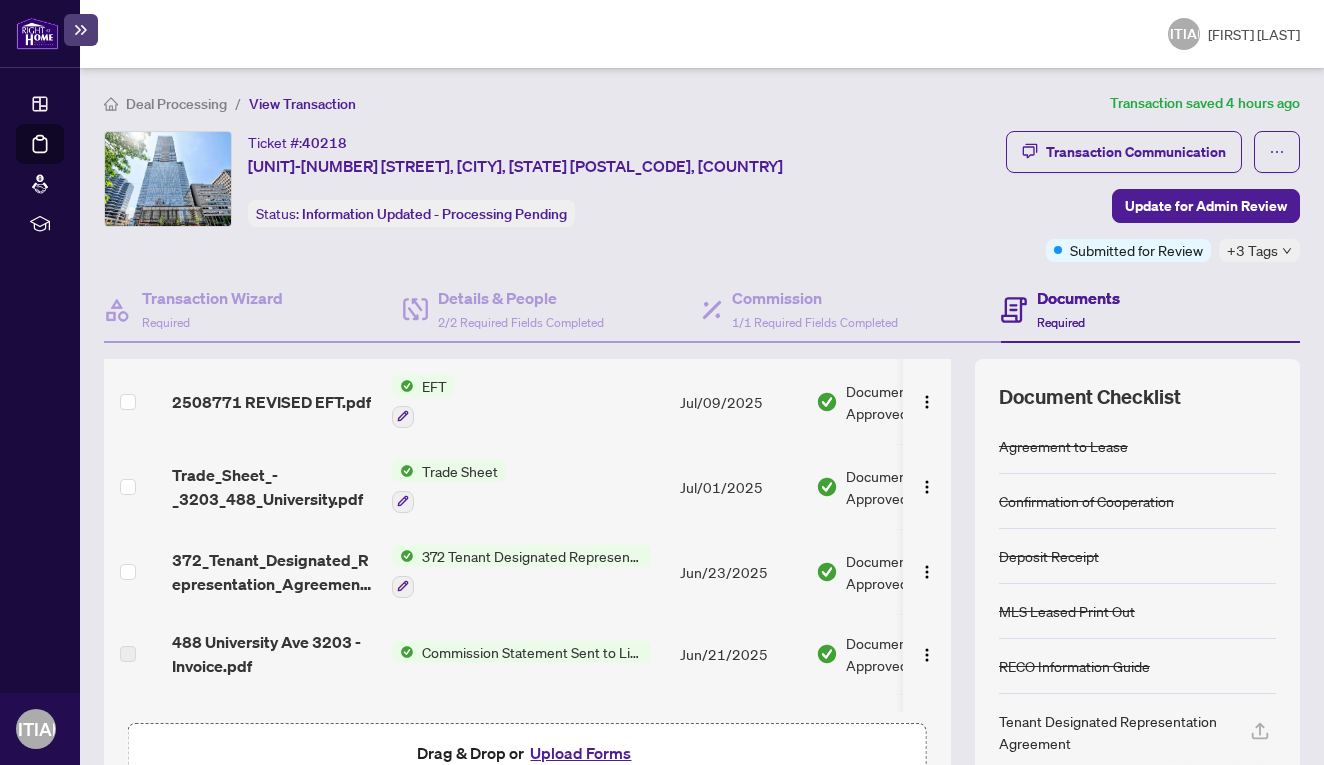 scroll, scrollTop: 59, scrollLeft: 0, axis: vertical 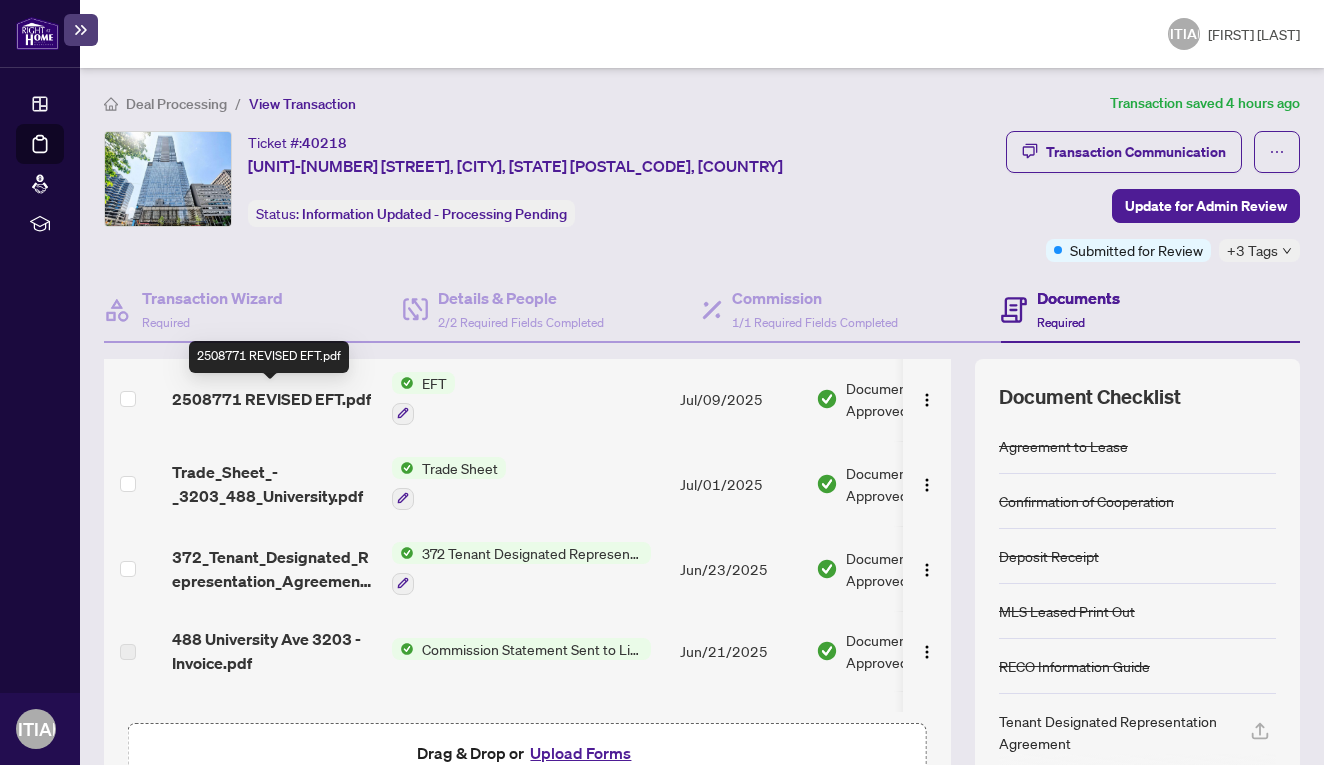 click on "2508771 REVISED EFT.pdf" at bounding box center [271, 399] 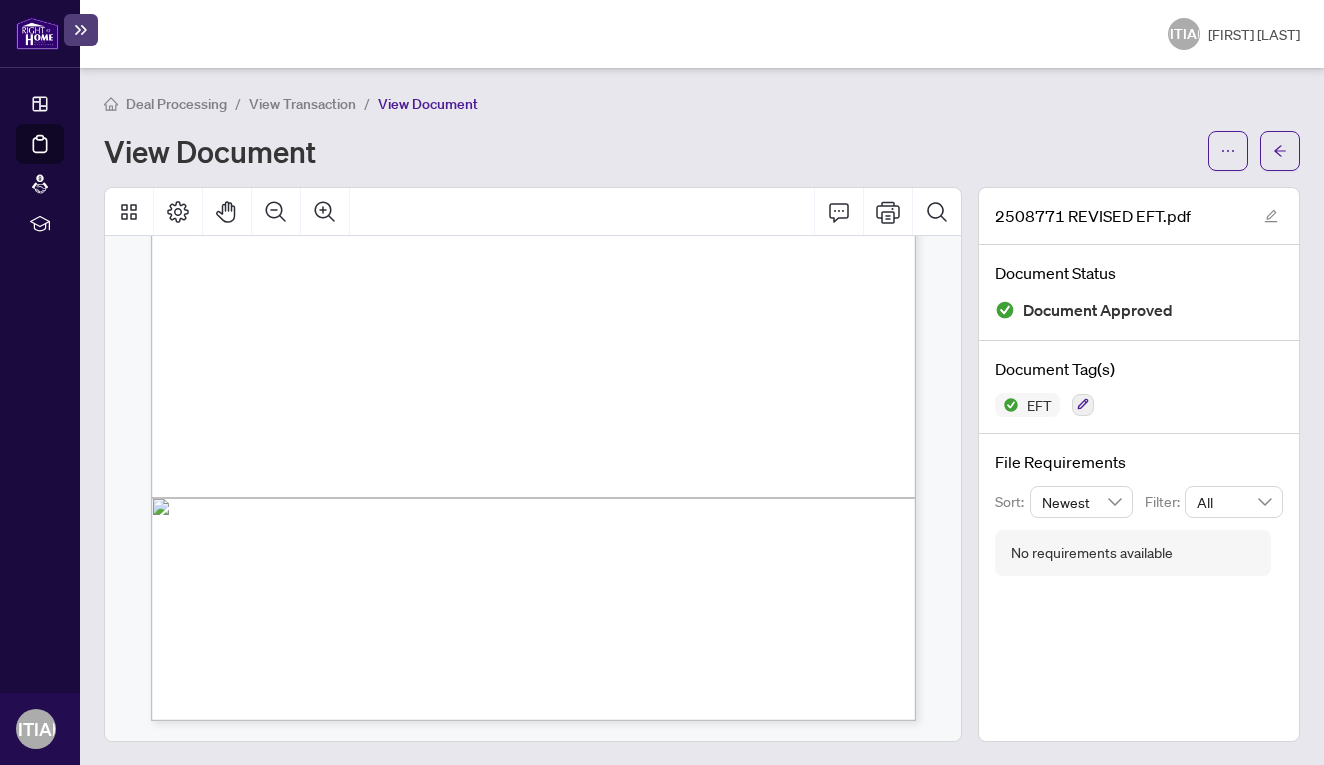 scroll, scrollTop: 525, scrollLeft: 0, axis: vertical 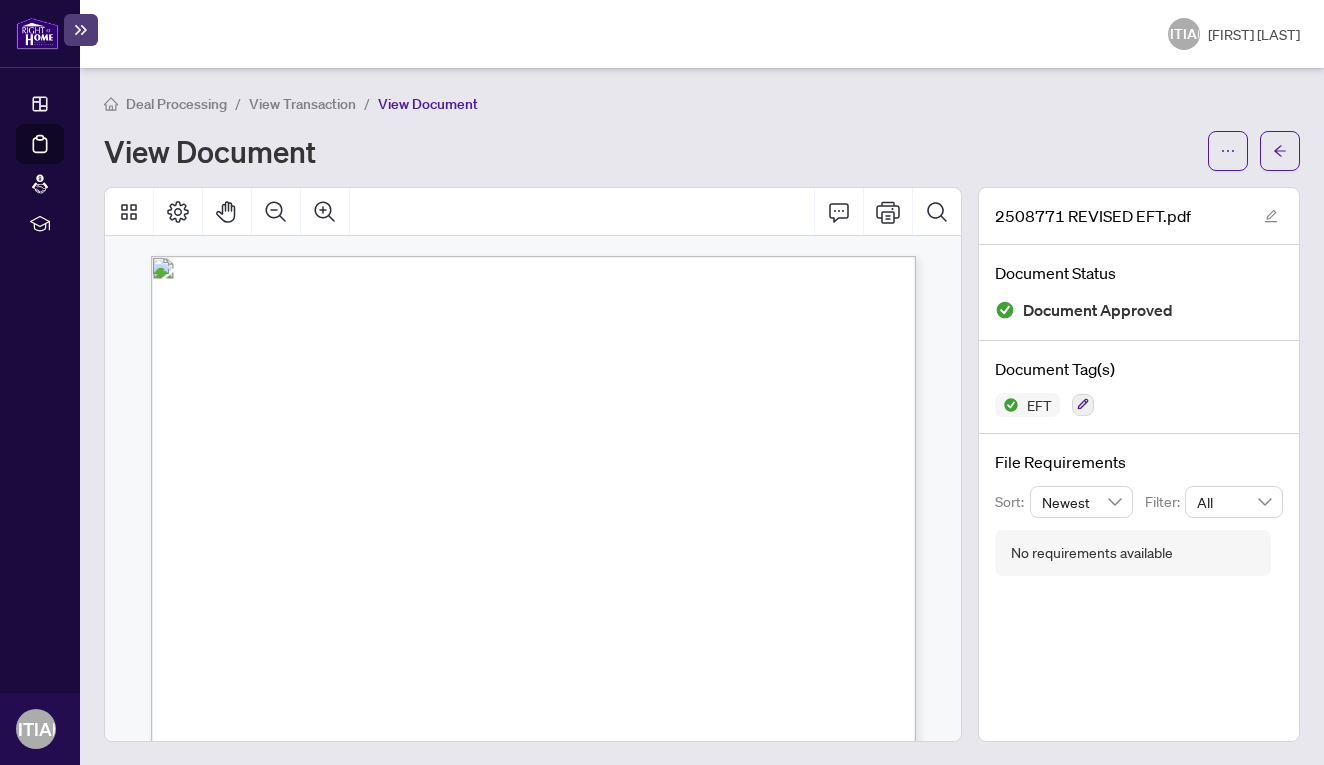 drag, startPoint x: 593, startPoint y: 372, endPoint x: 852, endPoint y: 416, distance: 262.71088 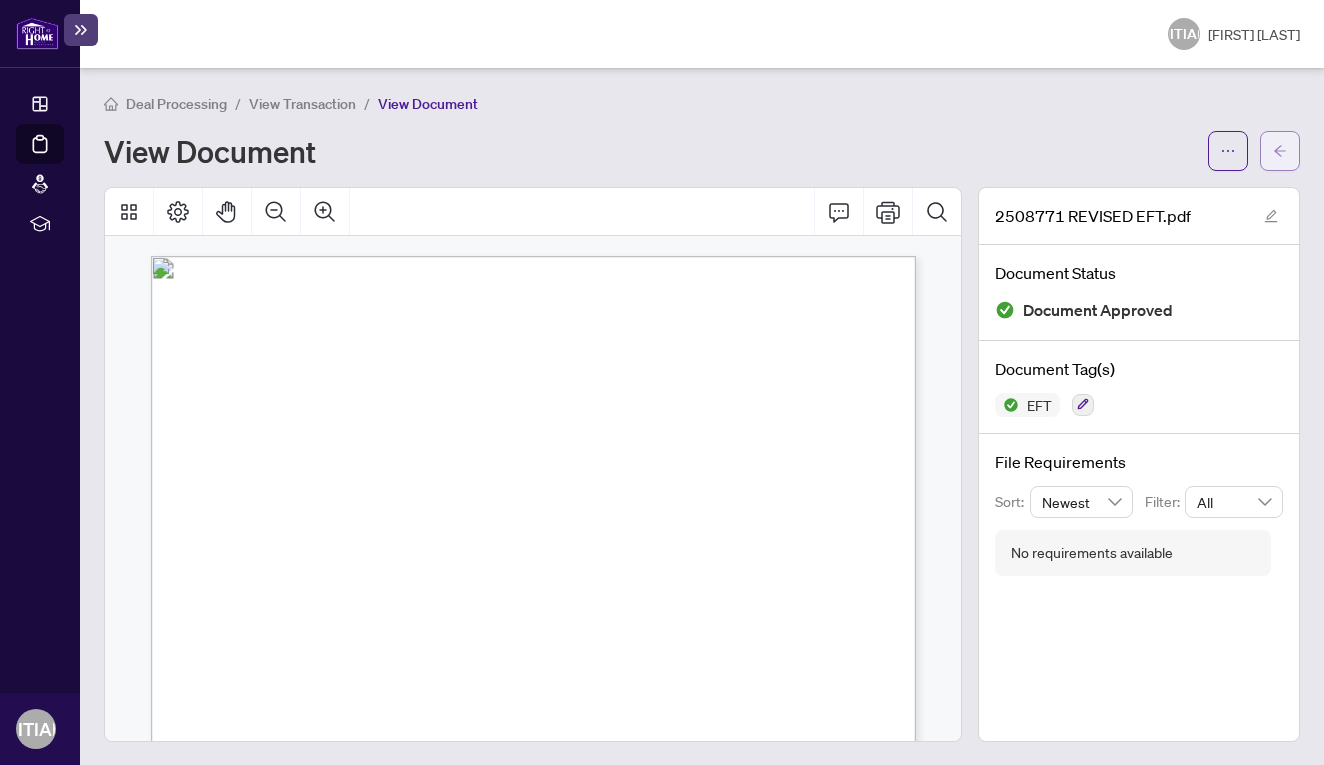 click 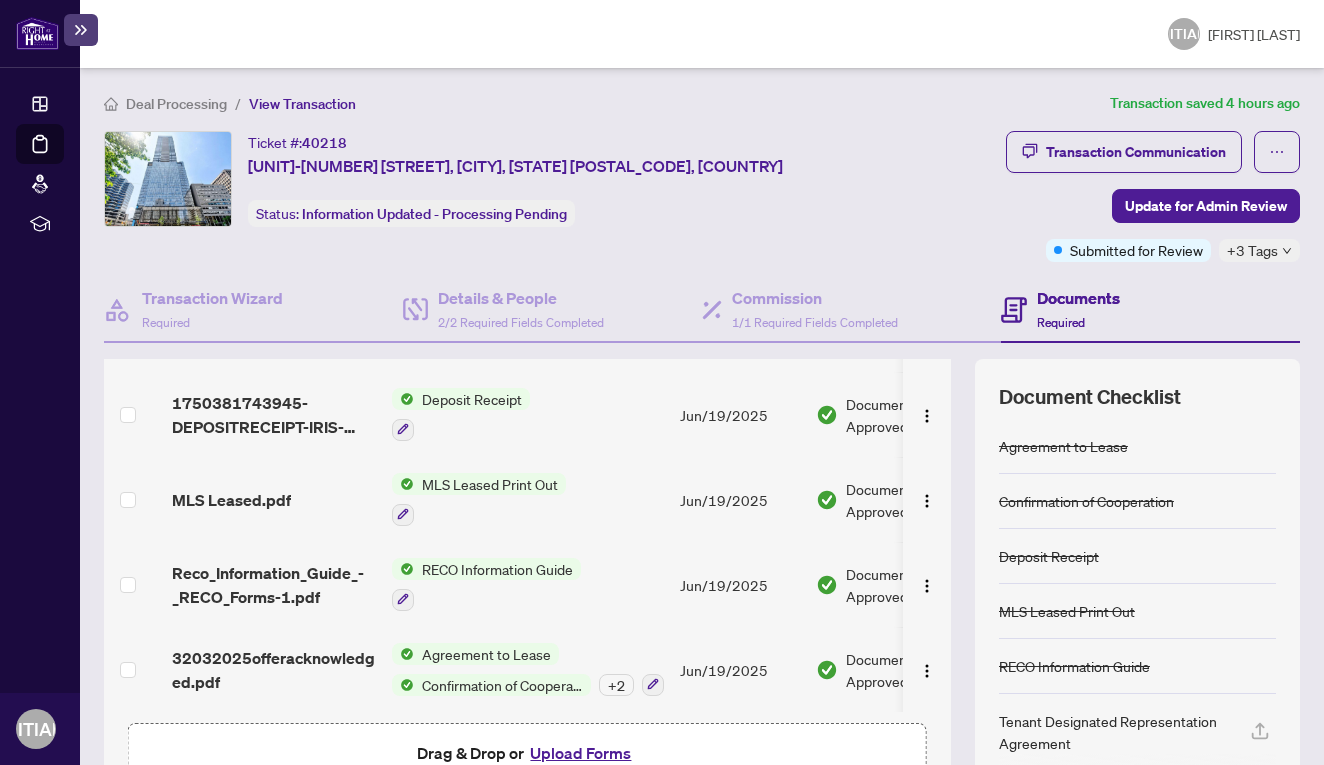 scroll, scrollTop: 464, scrollLeft: 0, axis: vertical 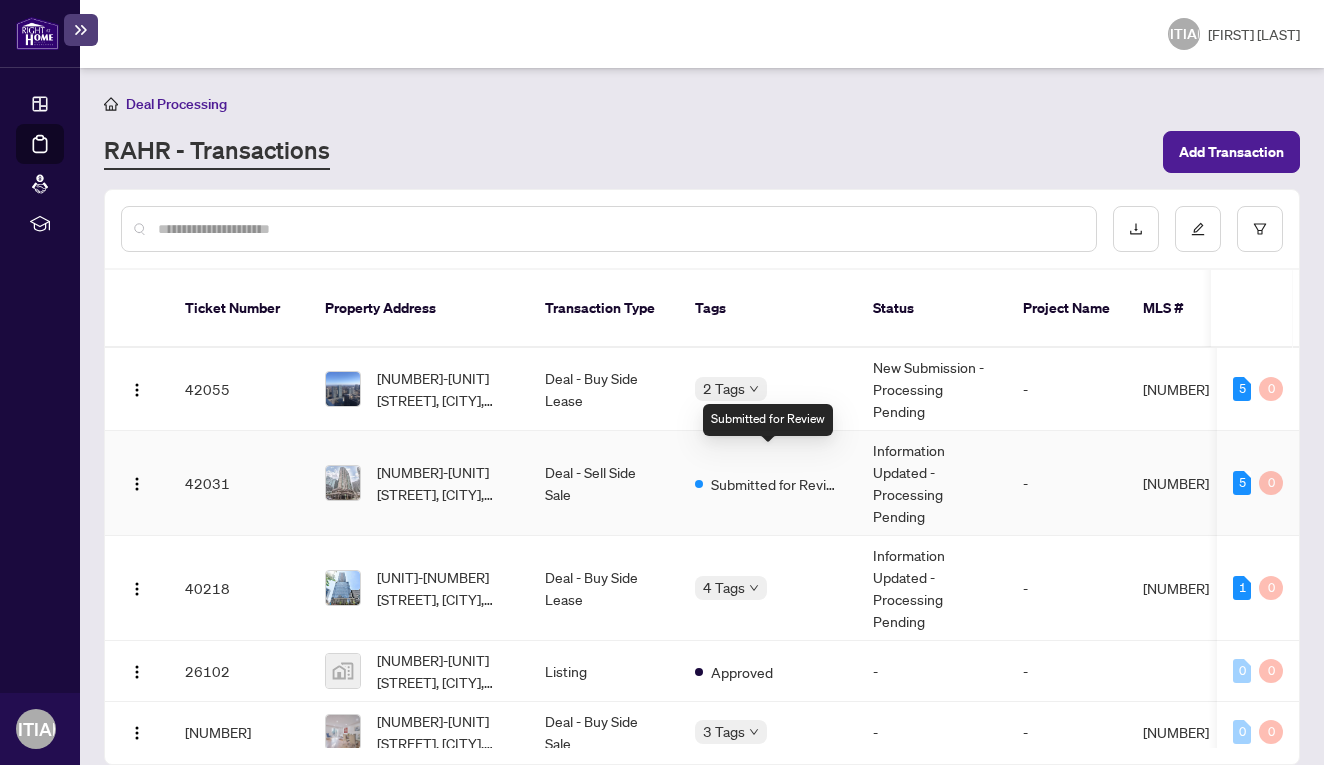 click on "Submitted for Review" at bounding box center [768, 483] 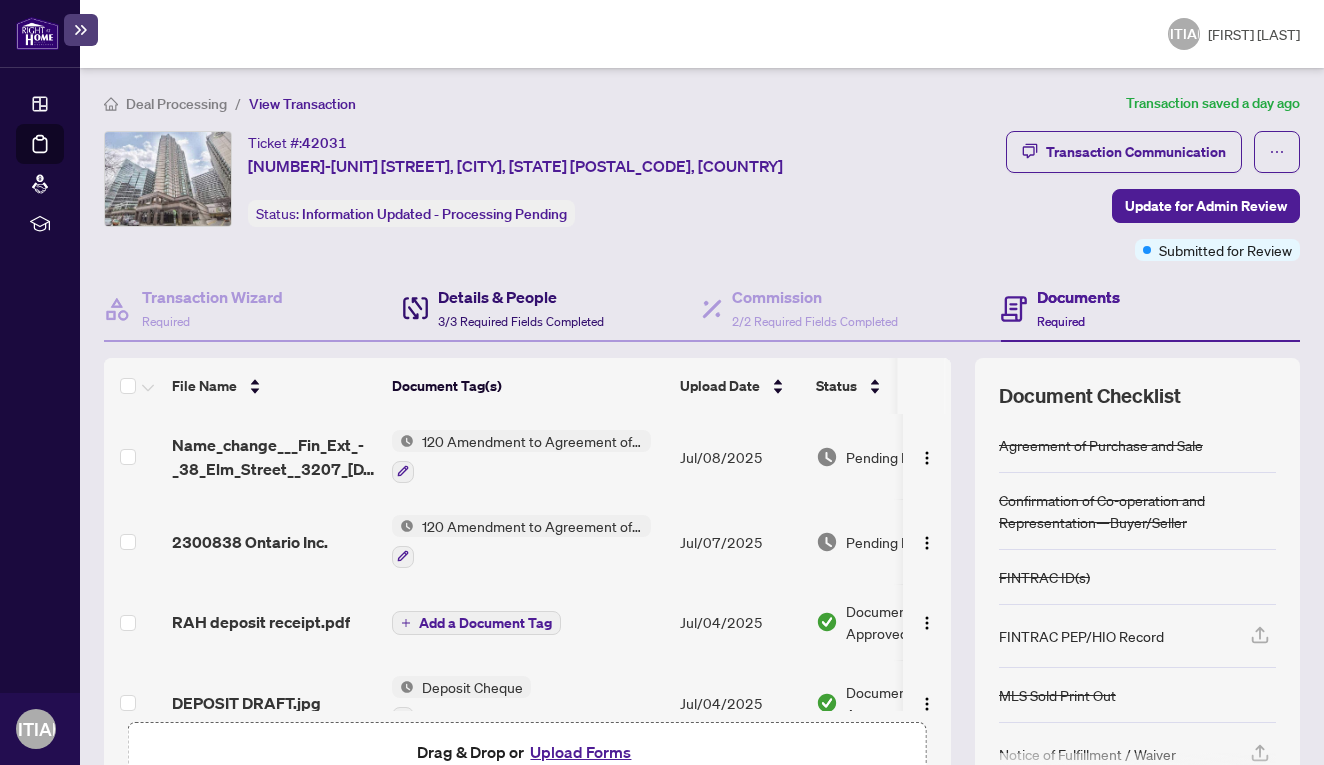 click on "Details & People" at bounding box center (521, 297) 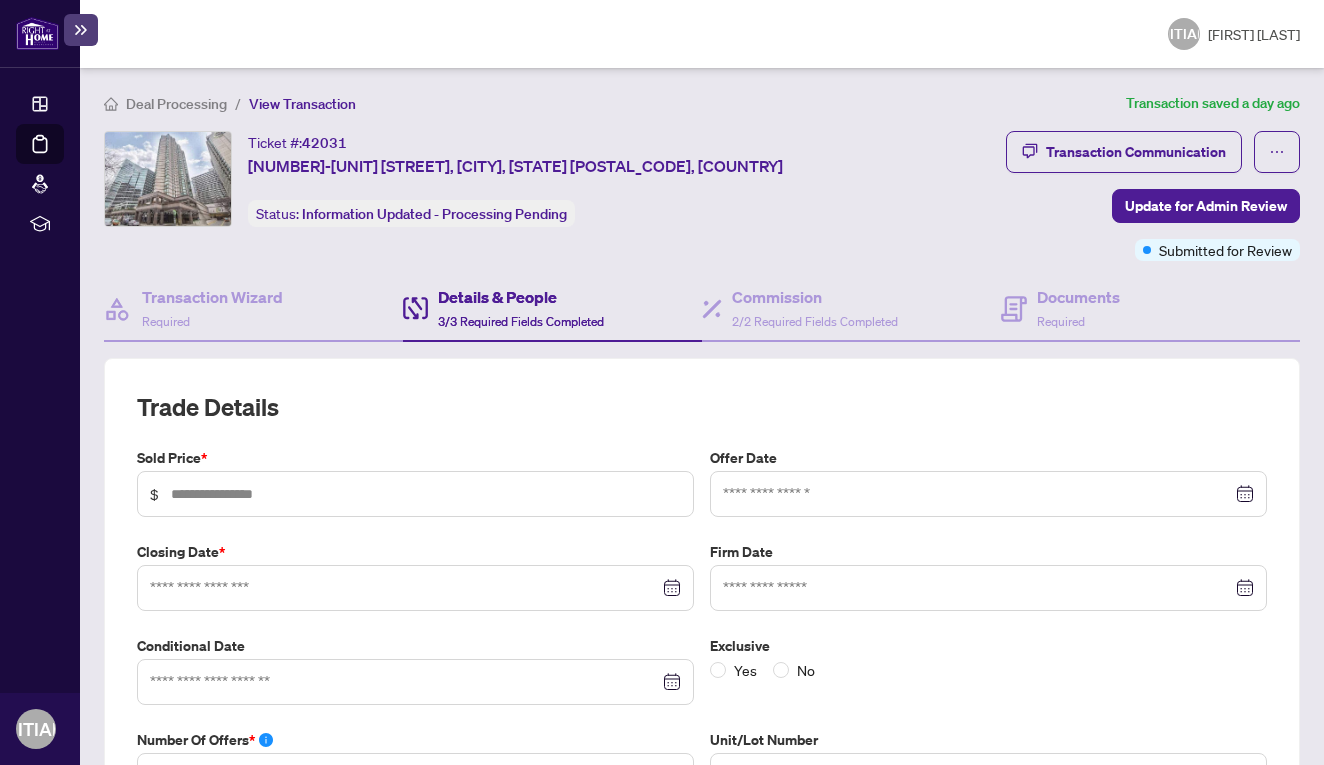 type on "*******" 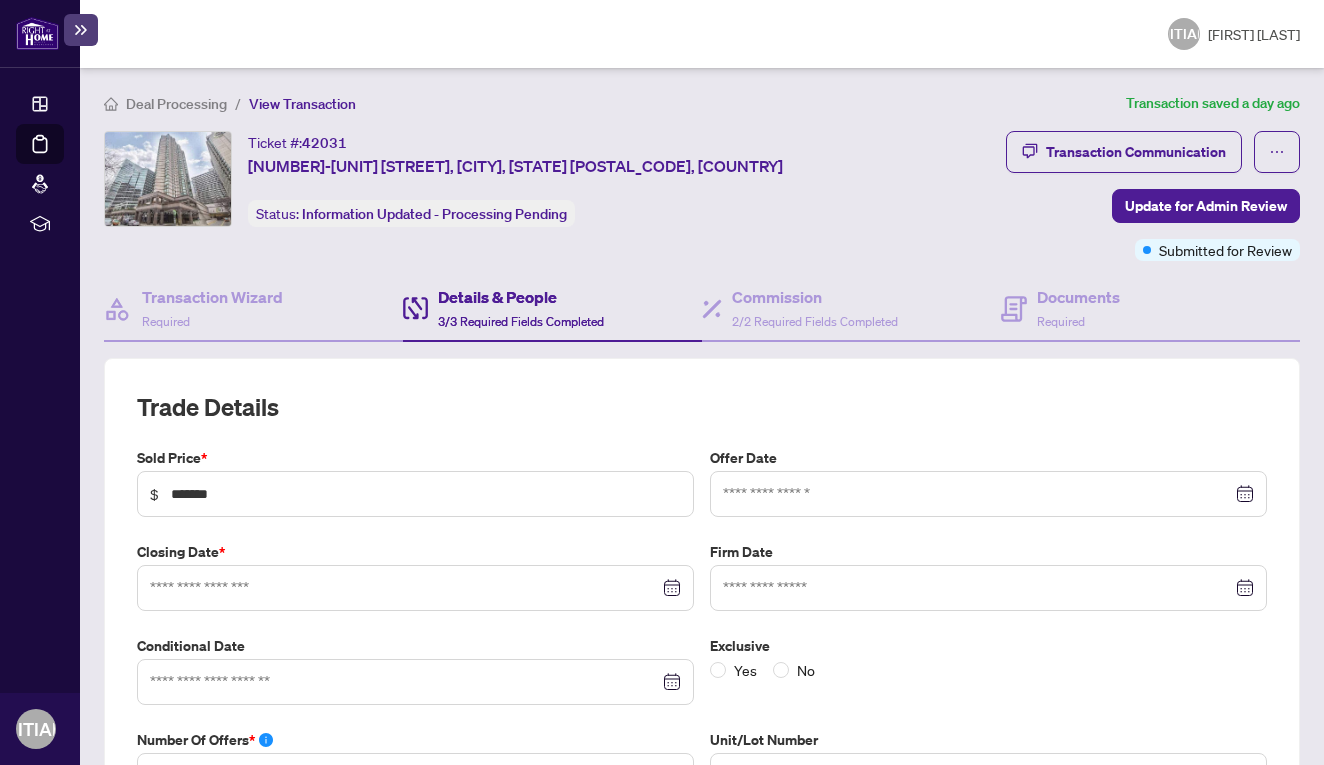 type on "**********" 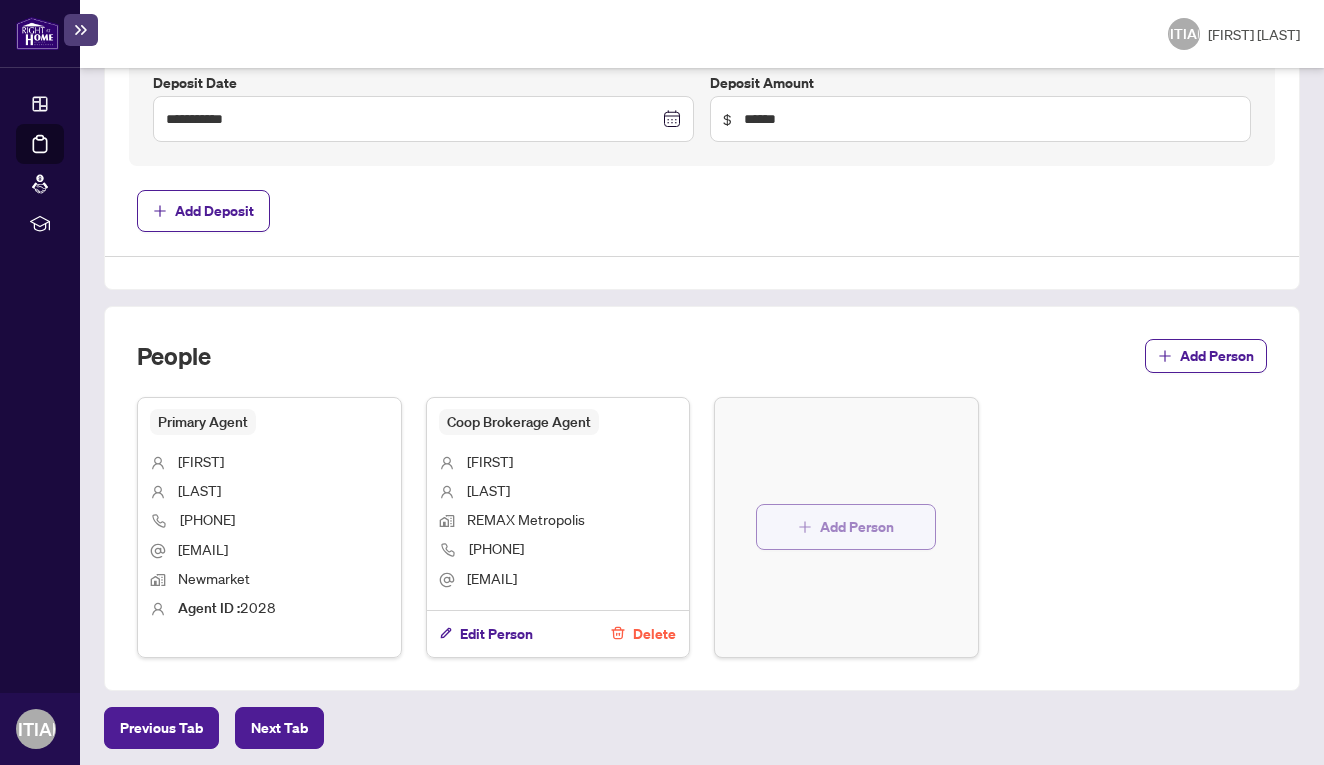 scroll, scrollTop: 1060, scrollLeft: 0, axis: vertical 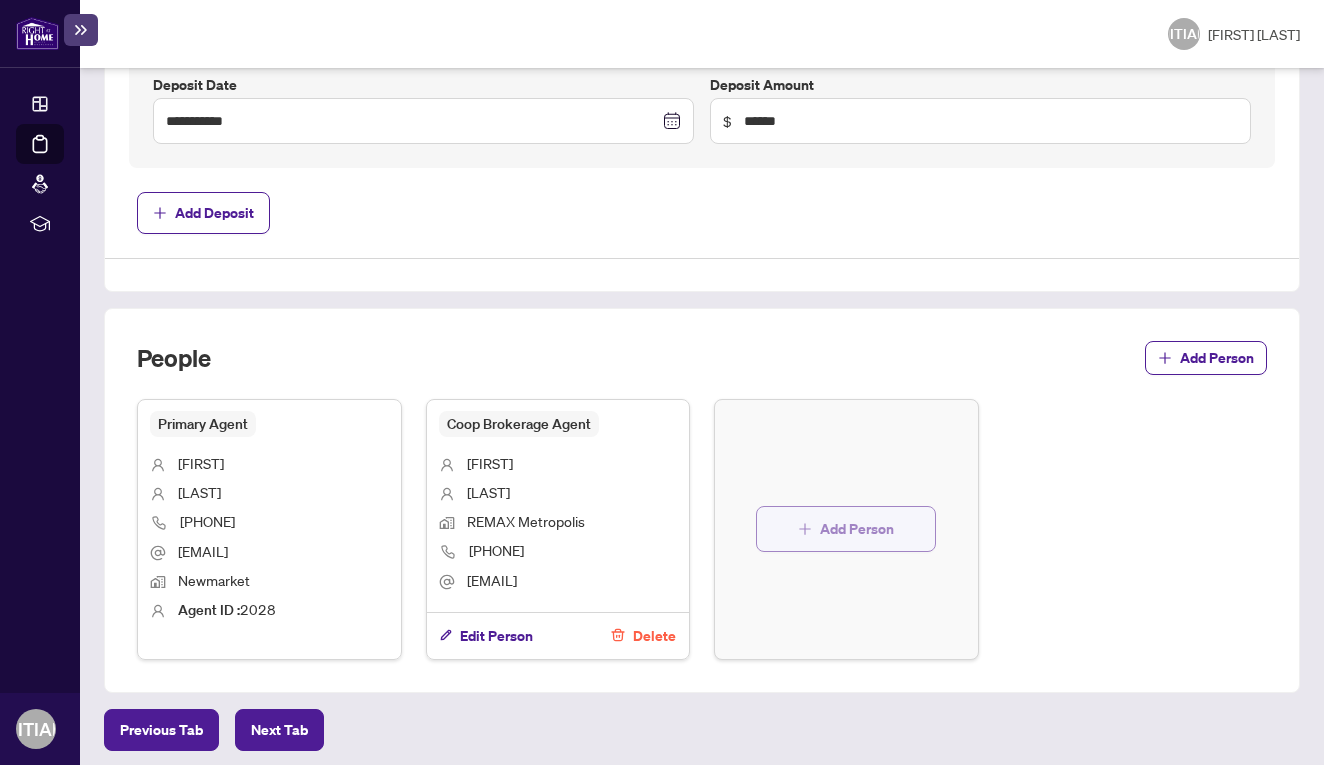 click on "Add Person" at bounding box center [857, 529] 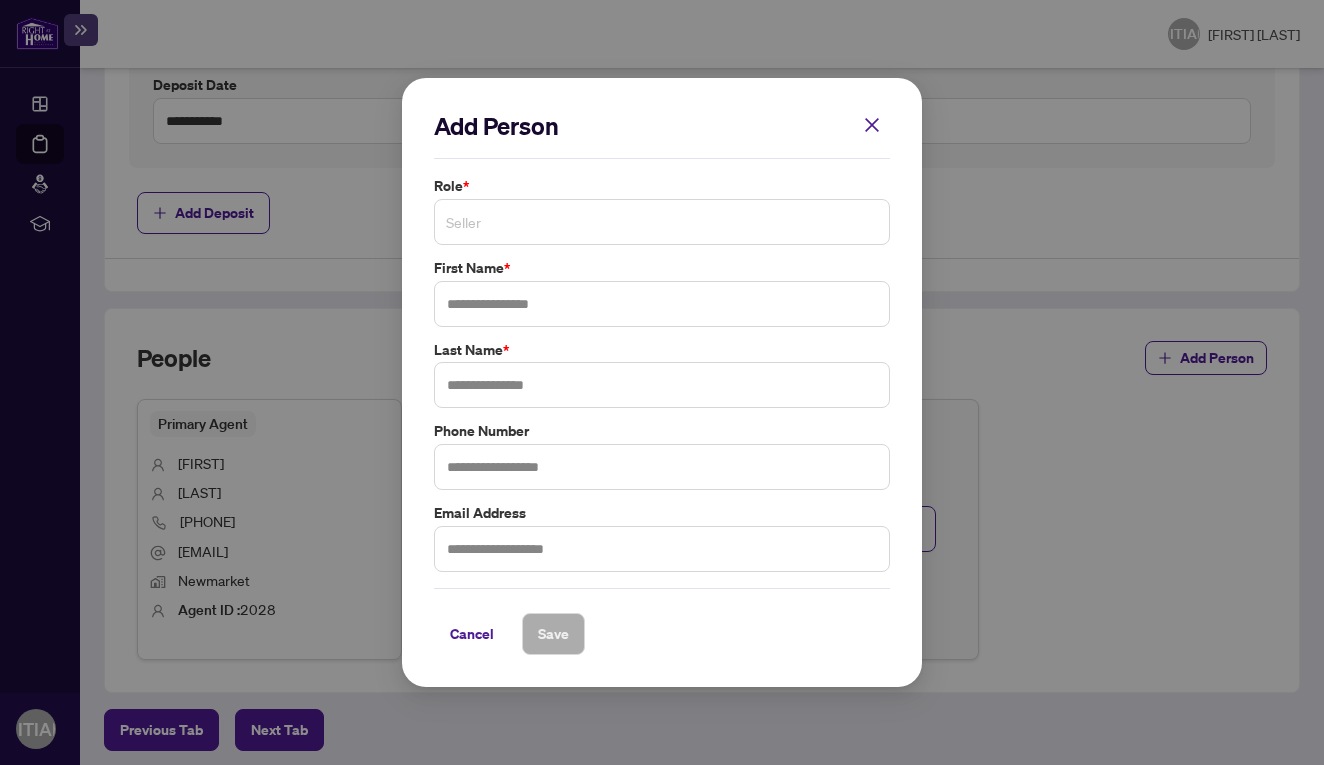click on "Seller" at bounding box center (662, 222) 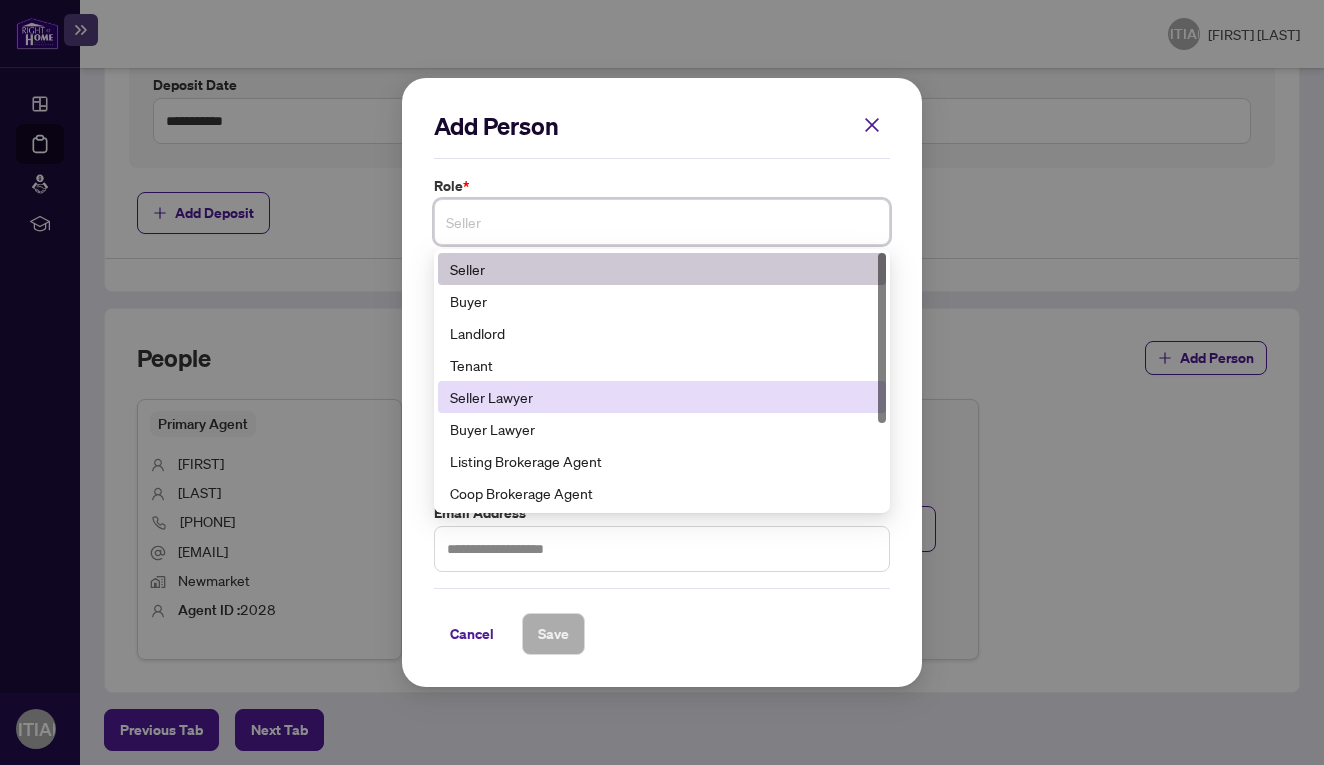 click on "Seller Lawyer" at bounding box center [662, 397] 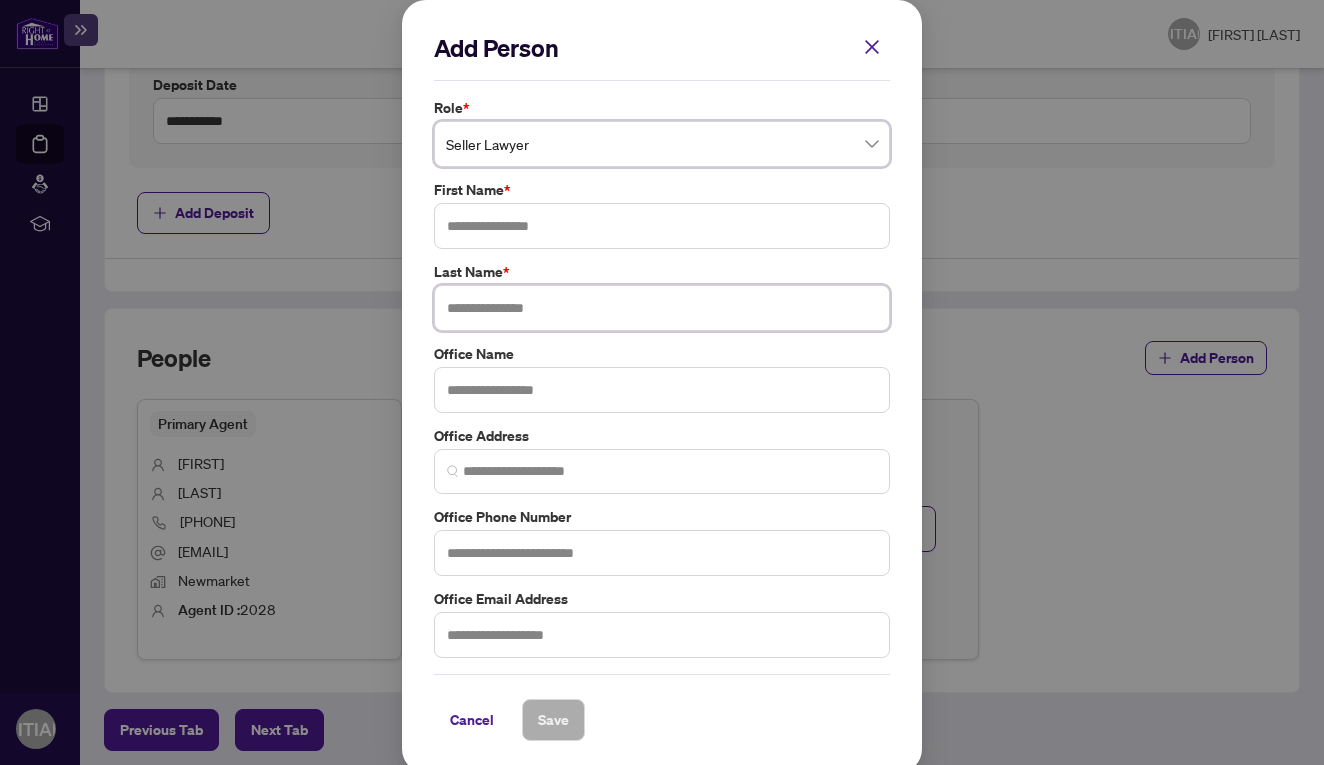 click at bounding box center [662, 308] 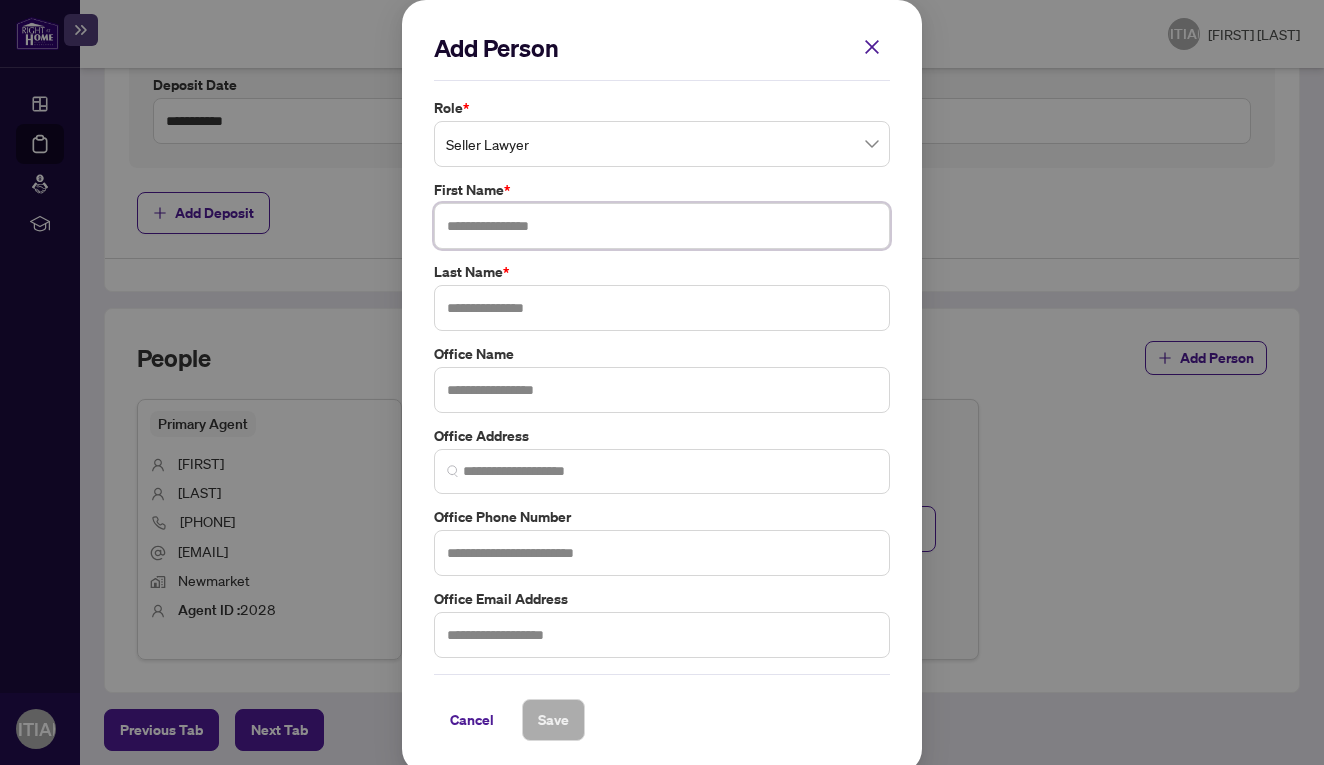 click at bounding box center (662, 226) 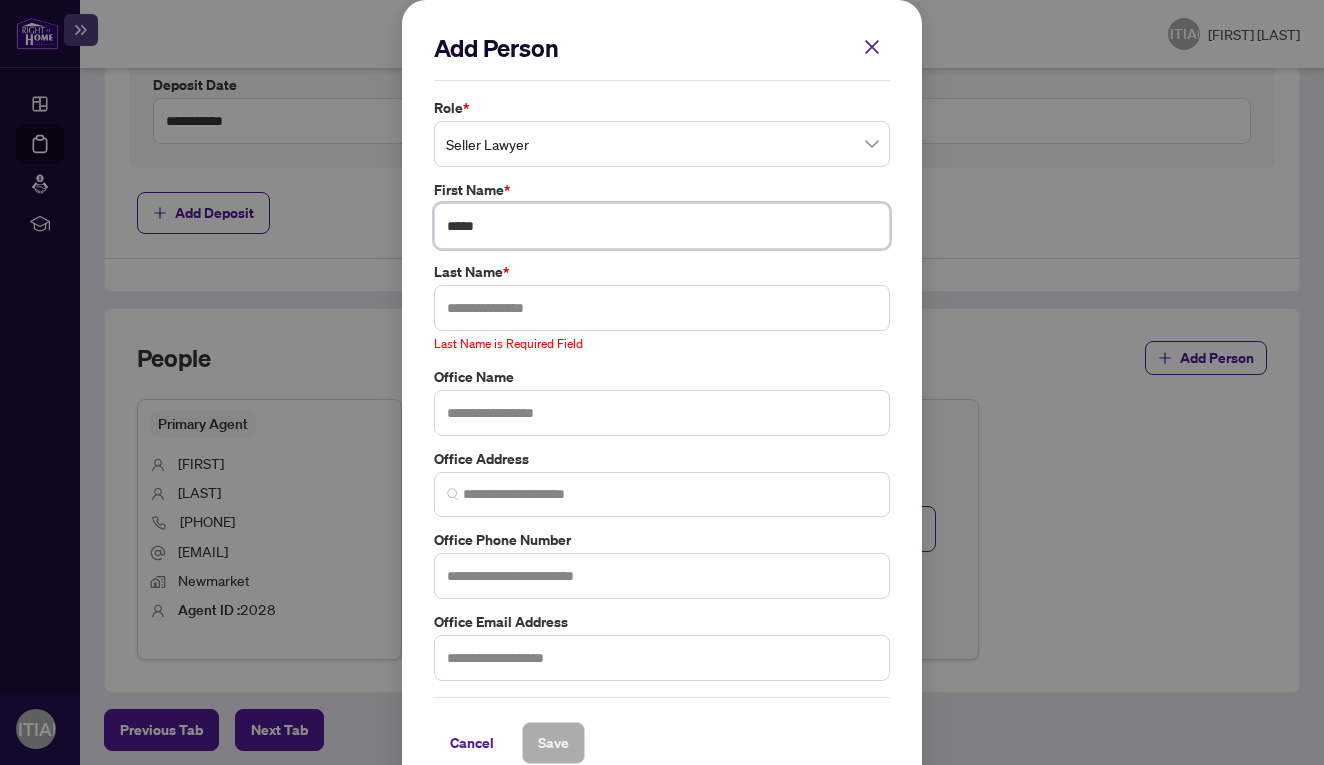 type on "*****" 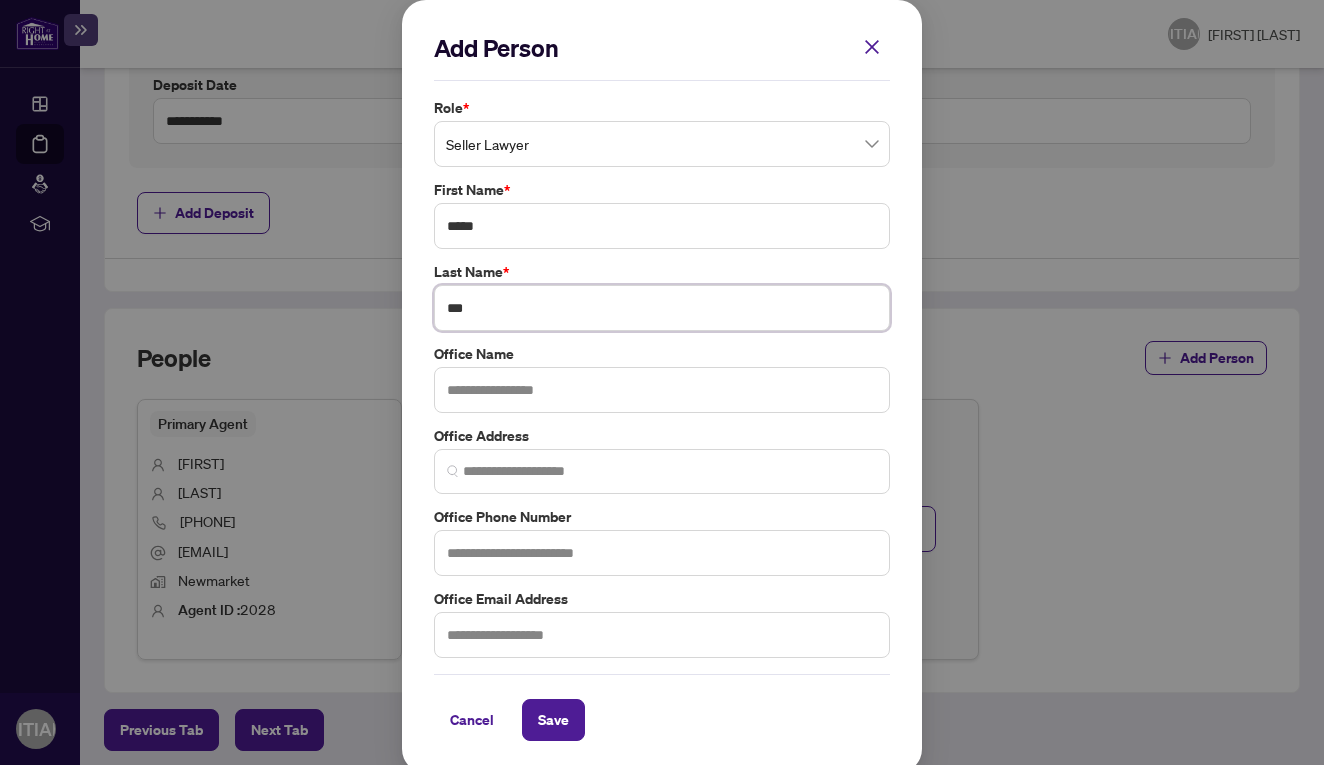 type on "***" 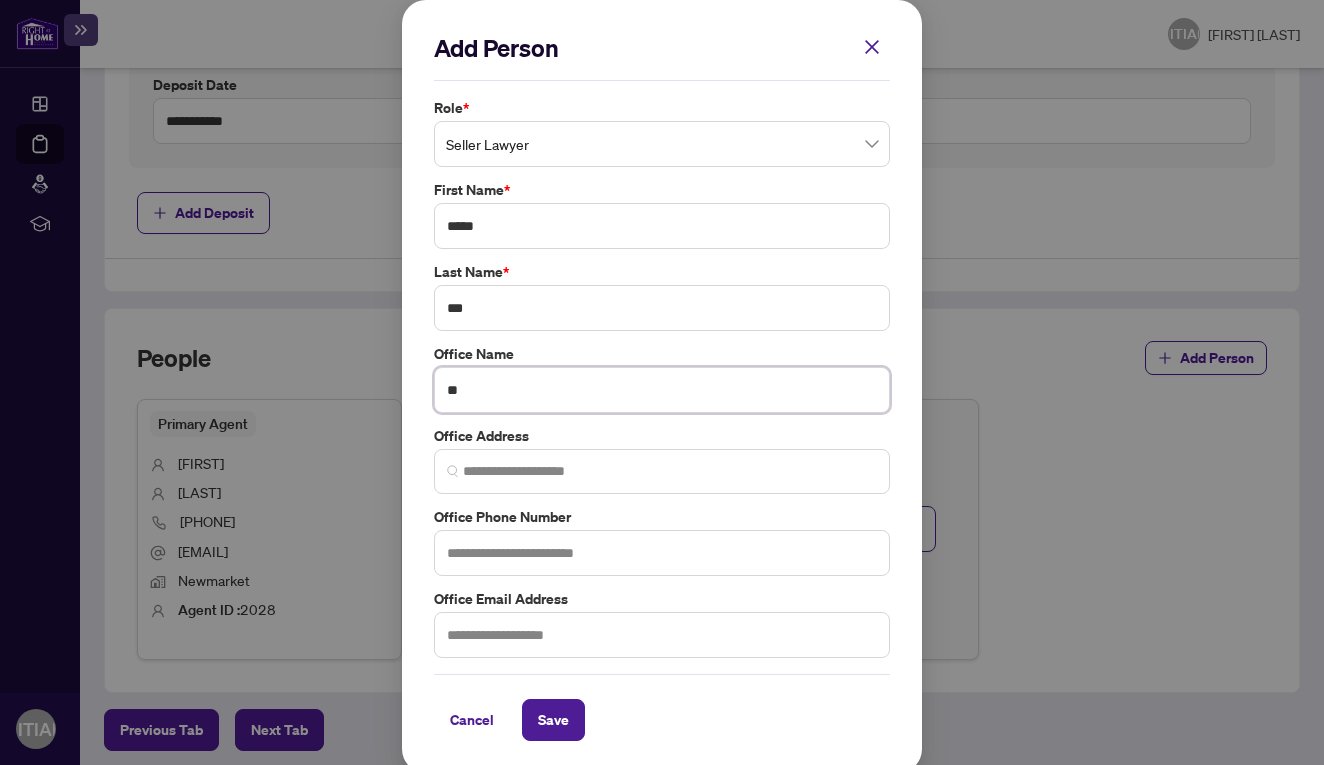 type on "*" 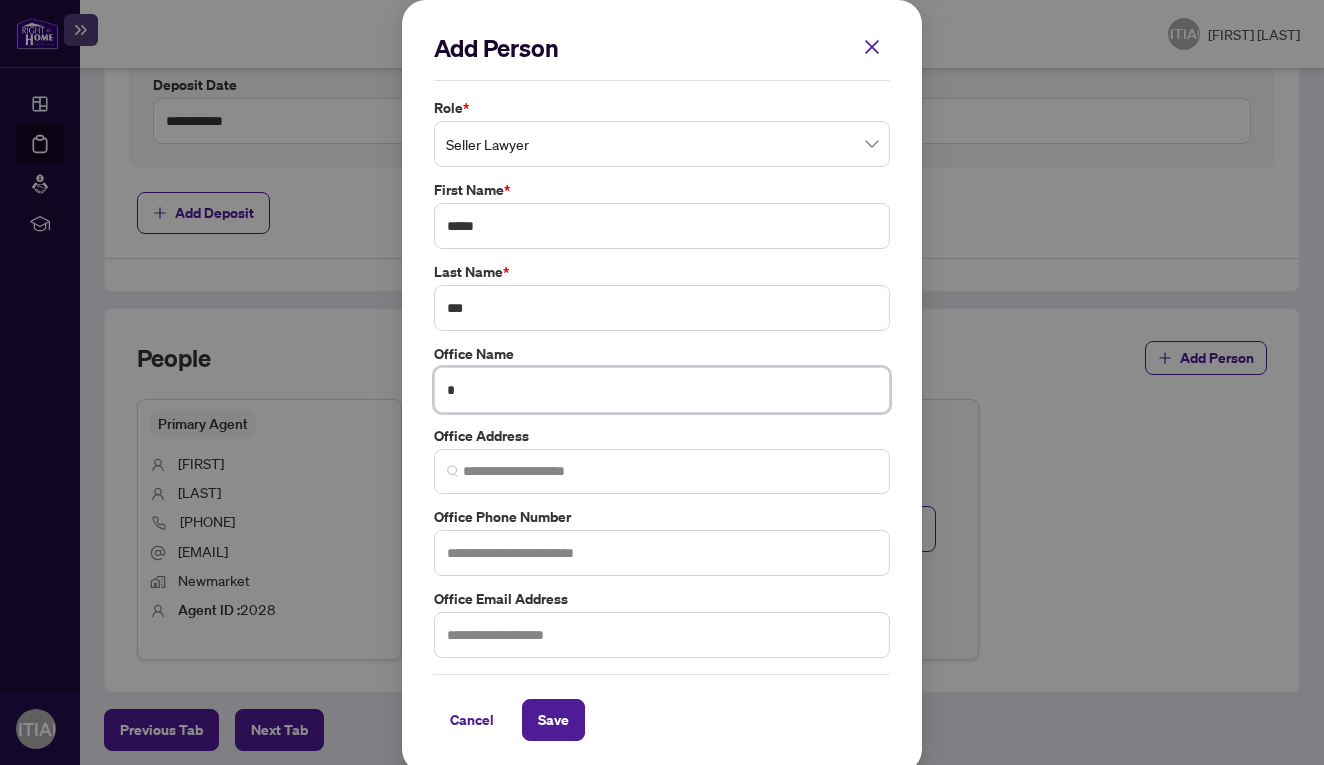 type 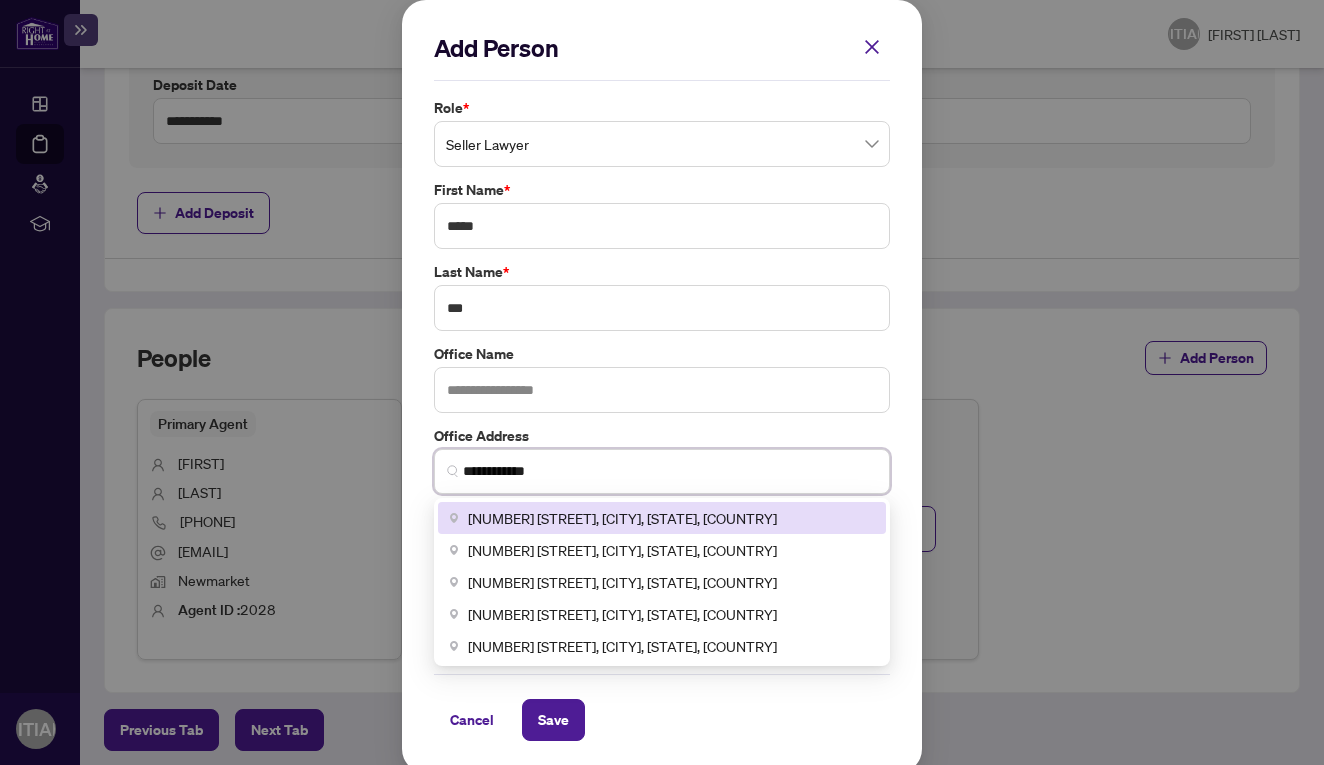 click on "[NUMBER] [STREET], [CITY], [STATE], [COUNTRY]" at bounding box center [662, 518] 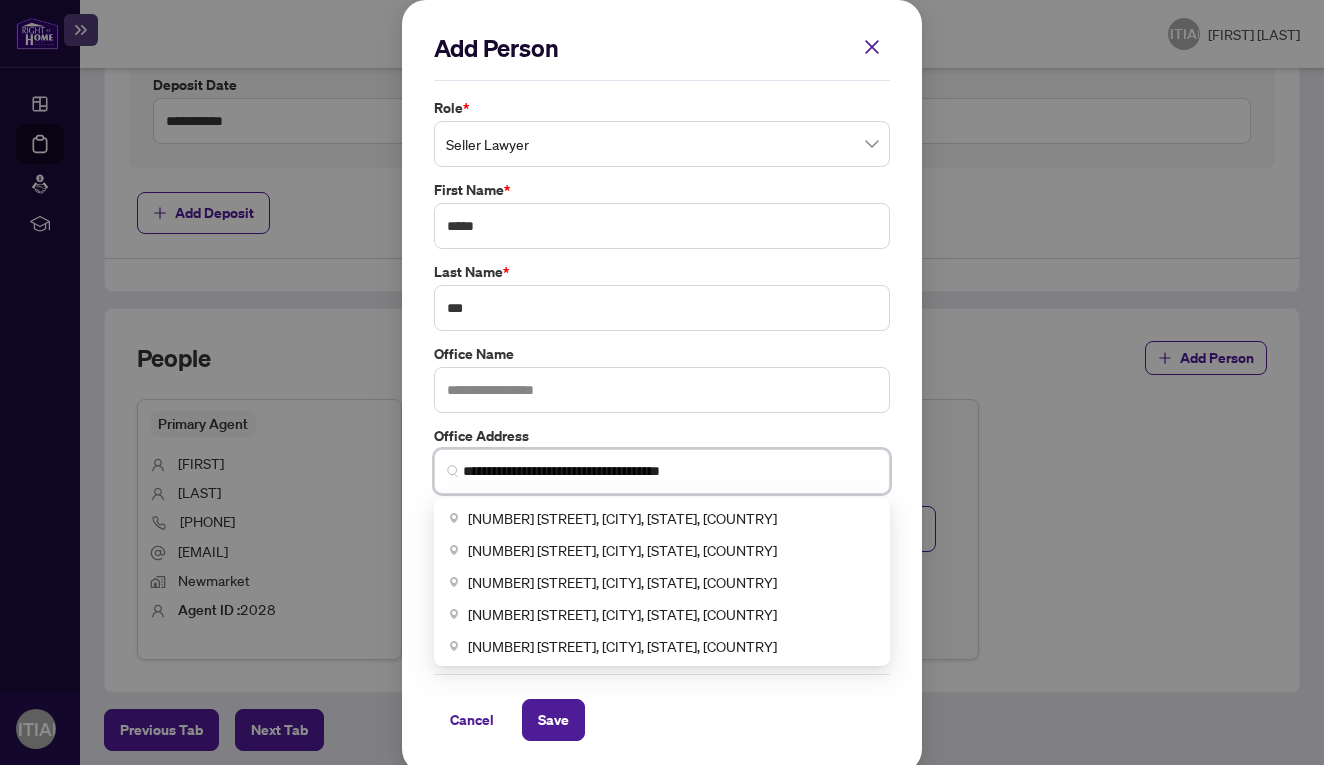 click on "**********" at bounding box center [670, 471] 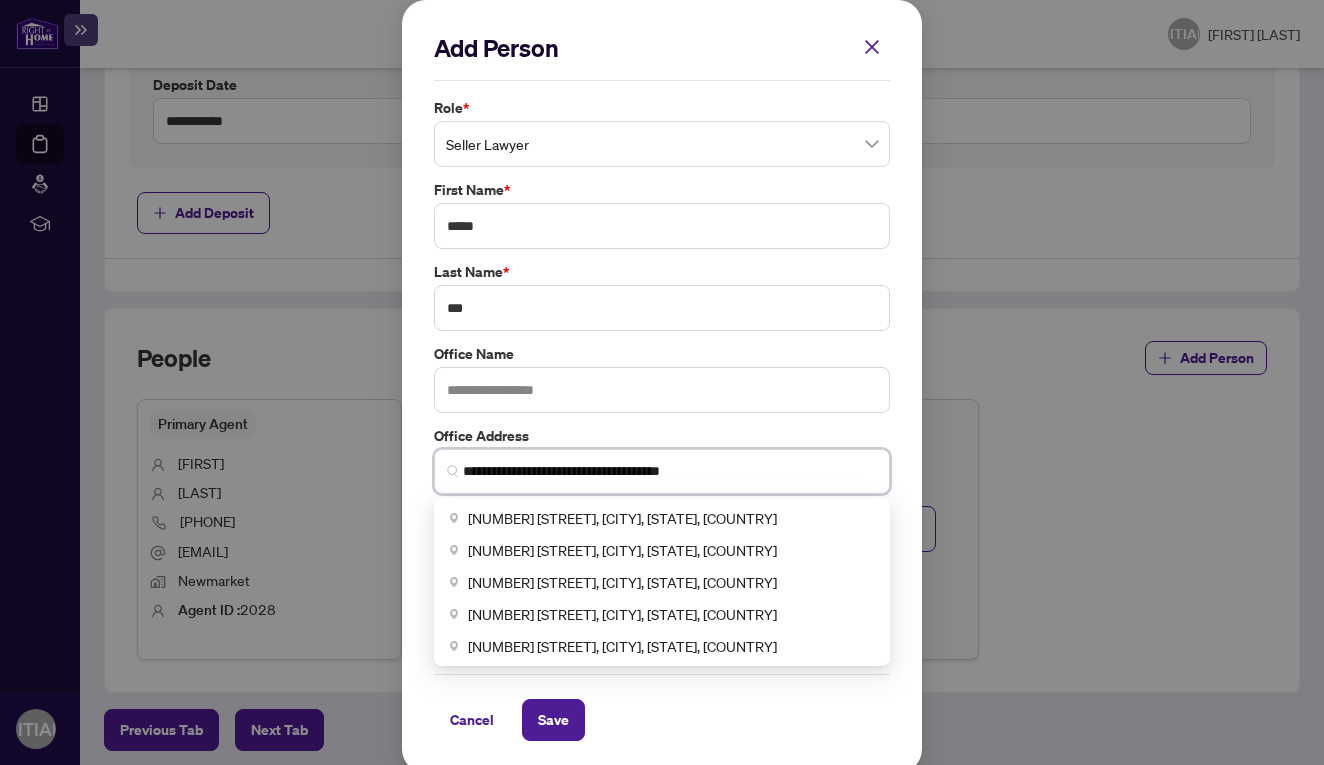 click on "**********" at bounding box center (670, 471) 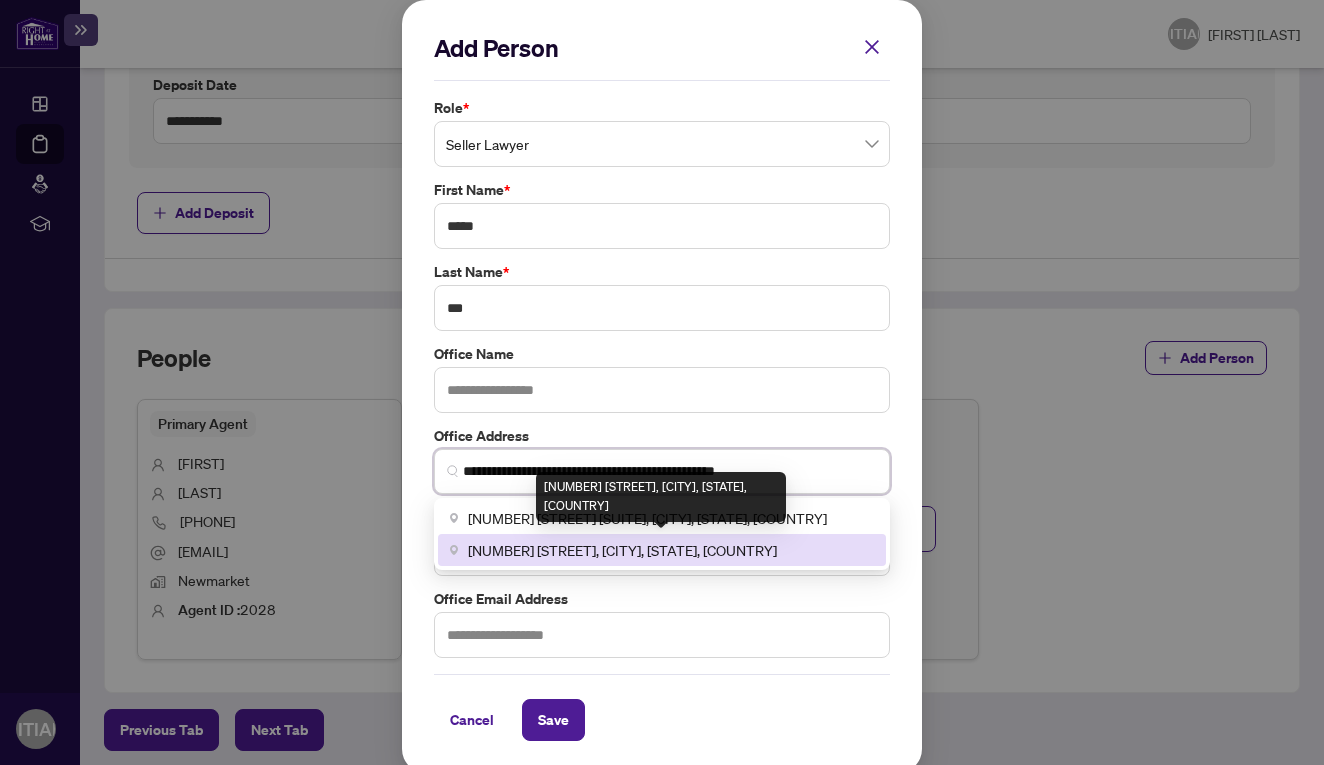 click on "[NUMBER] [STREET], [CITY], [STATE], [COUNTRY]" at bounding box center [622, 550] 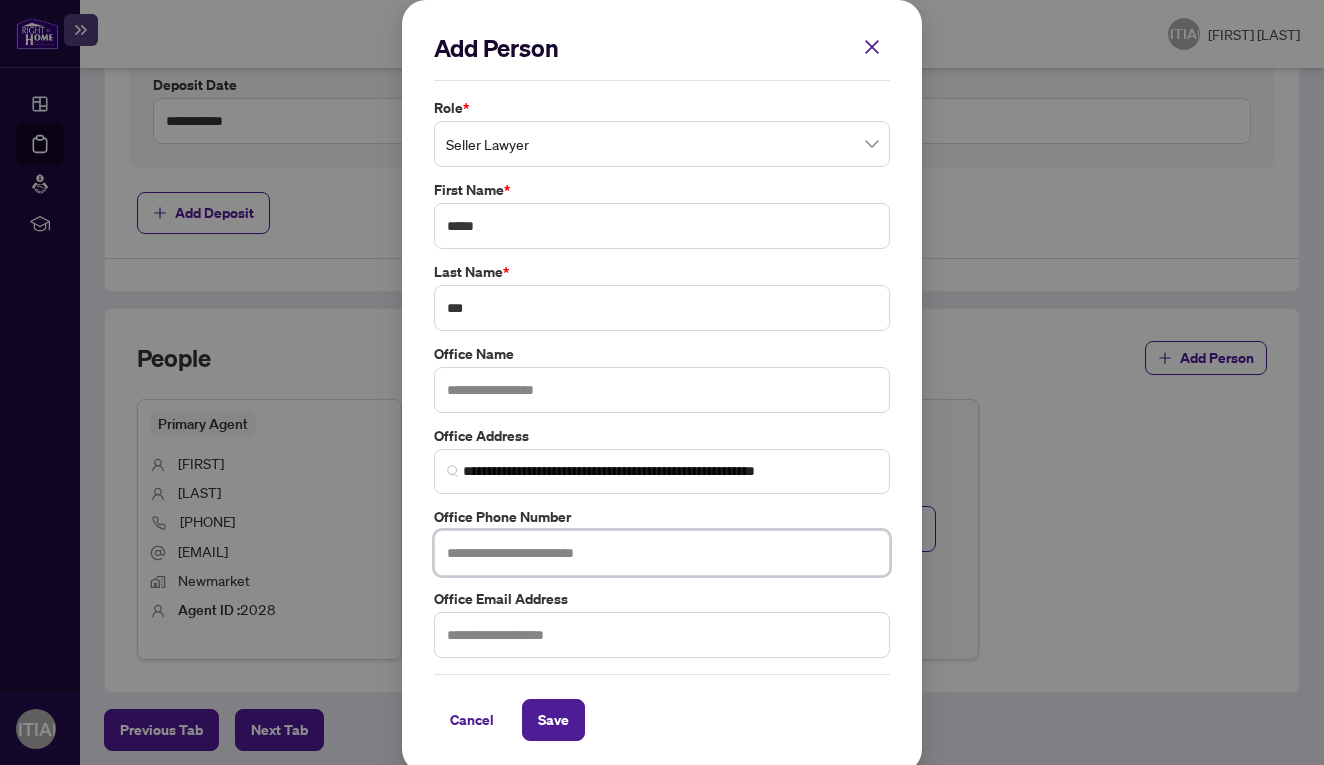 click at bounding box center (662, 553) 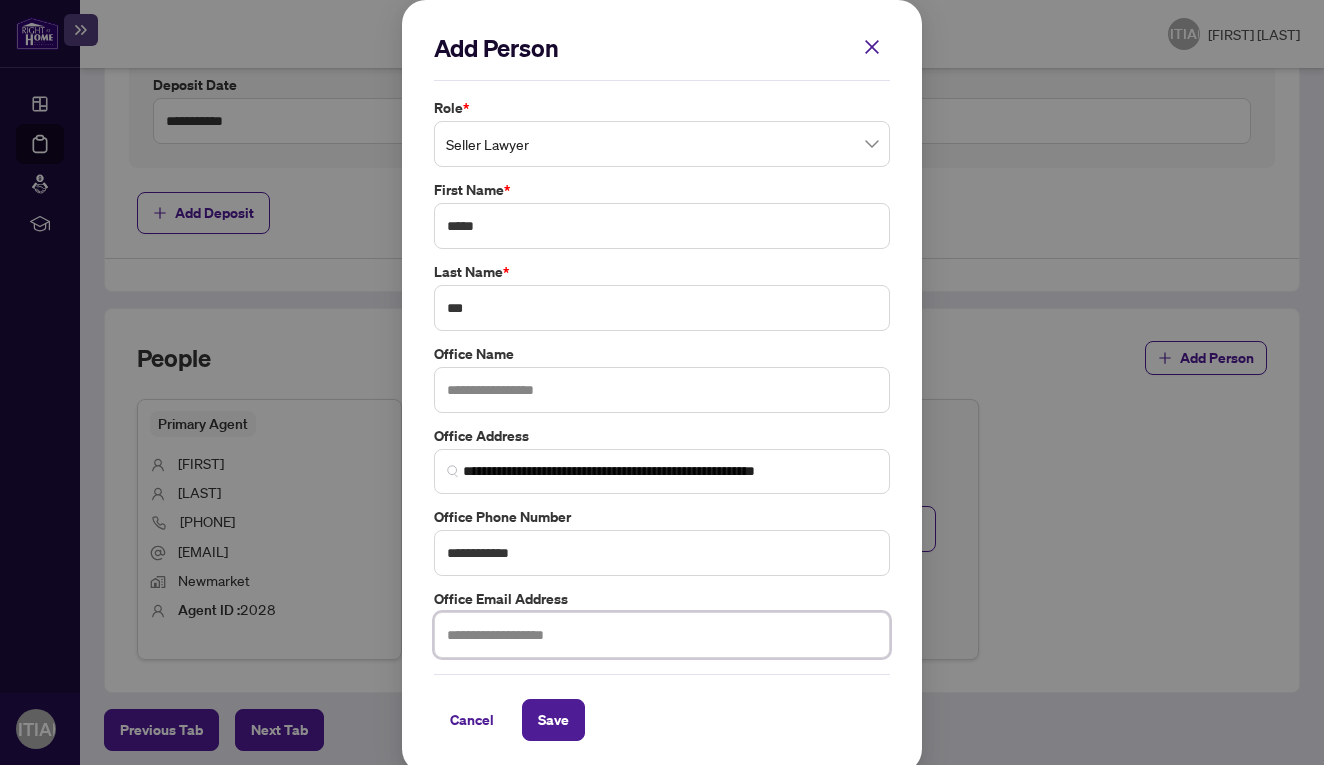 click at bounding box center (662, 635) 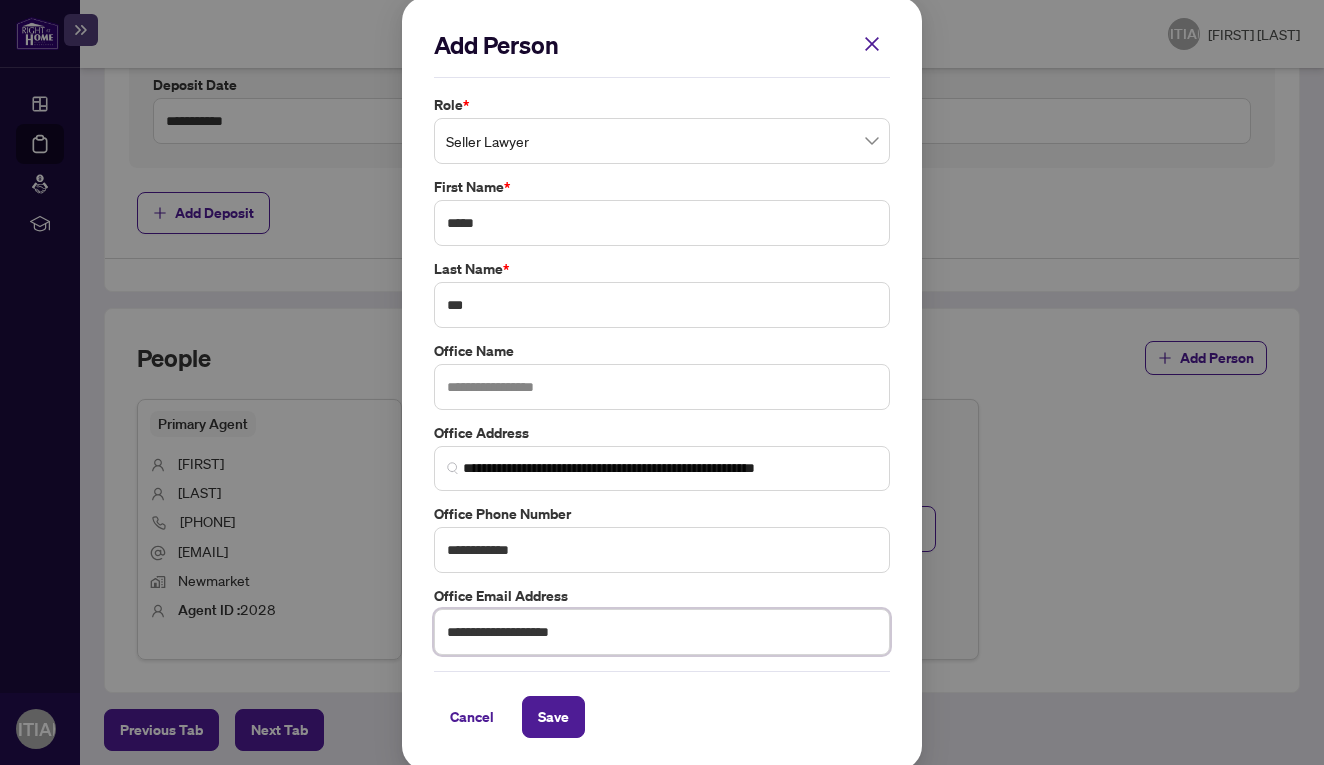 scroll, scrollTop: 1, scrollLeft: 0, axis: vertical 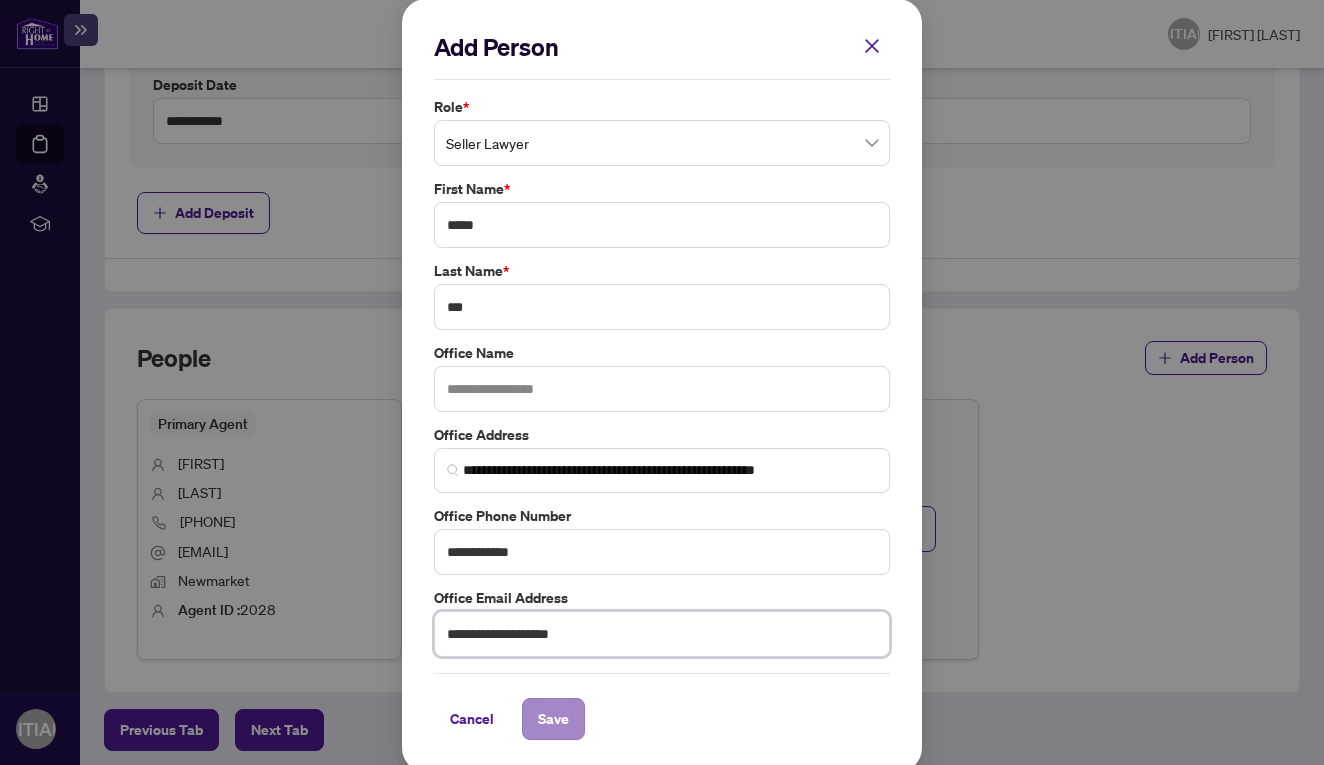 type on "**********" 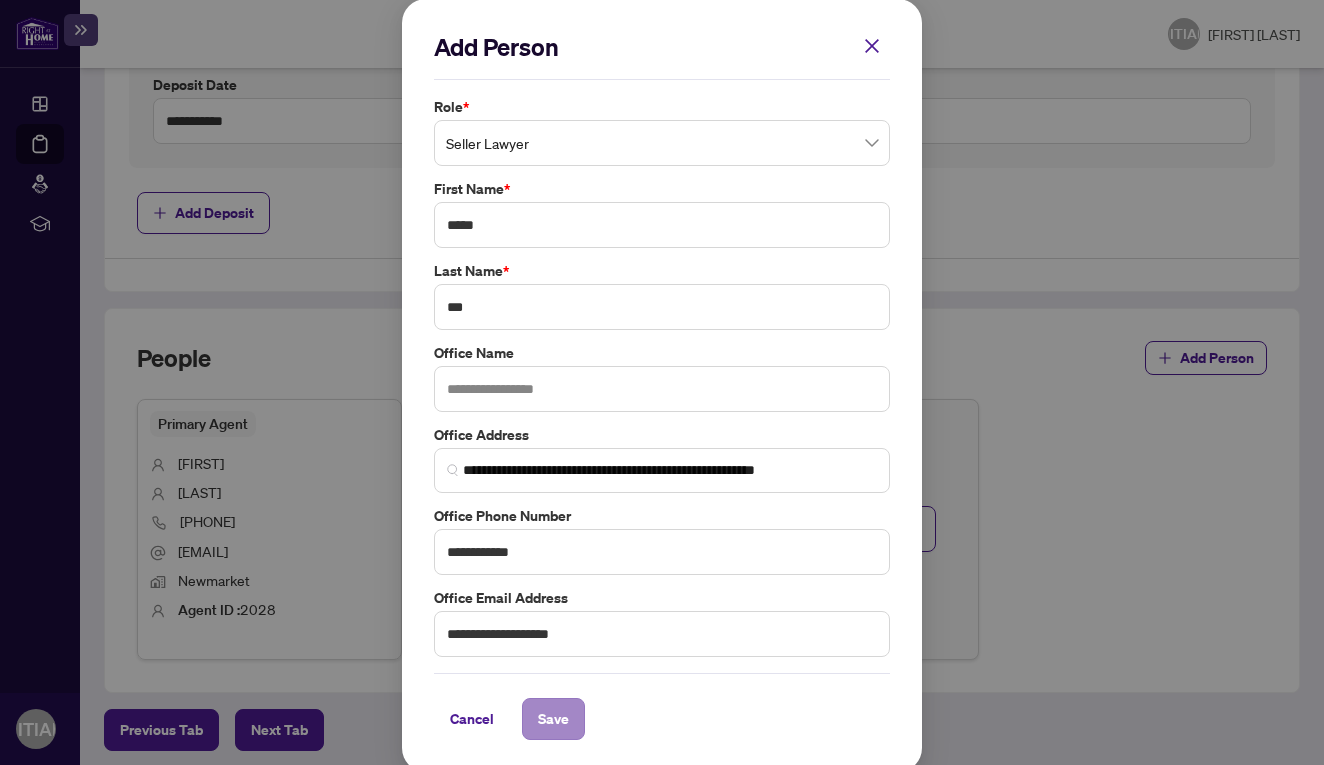 click on "Save" at bounding box center [553, 719] 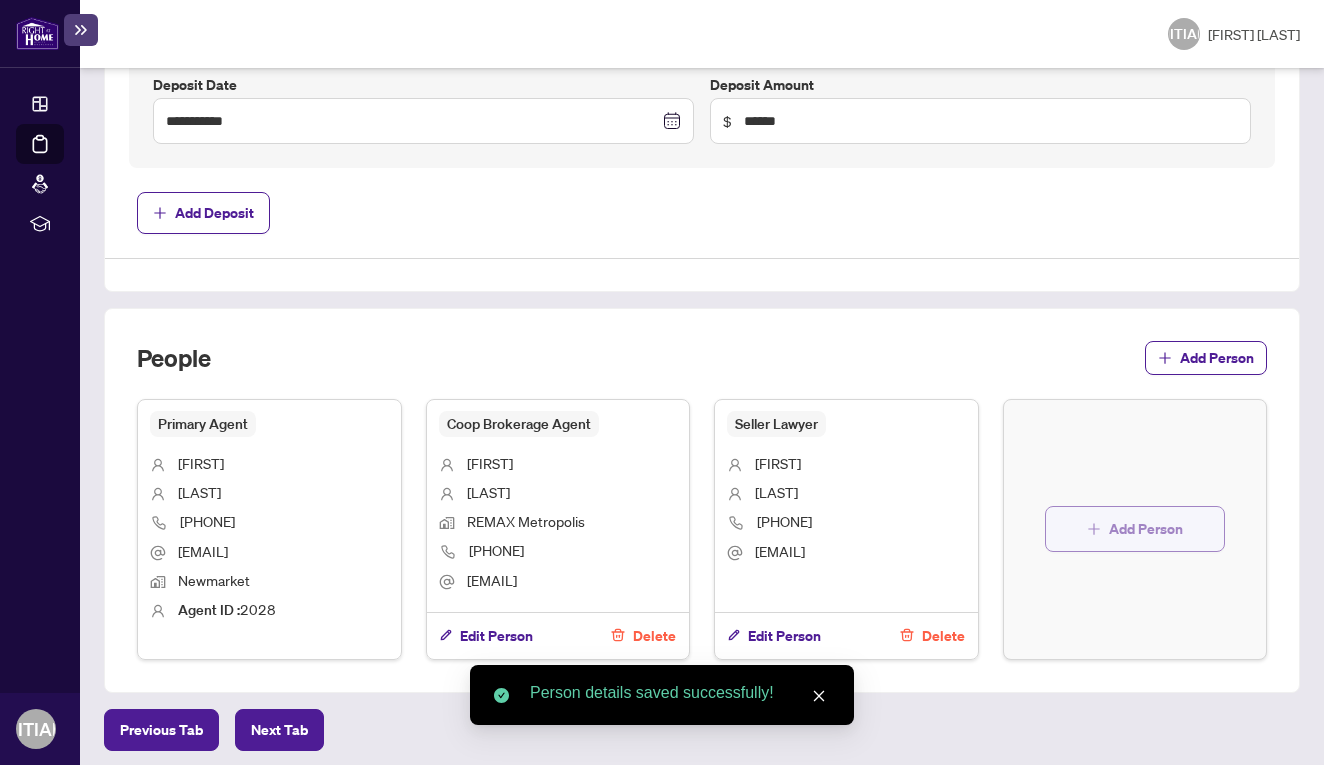 click on "Add Person" at bounding box center (1146, 529) 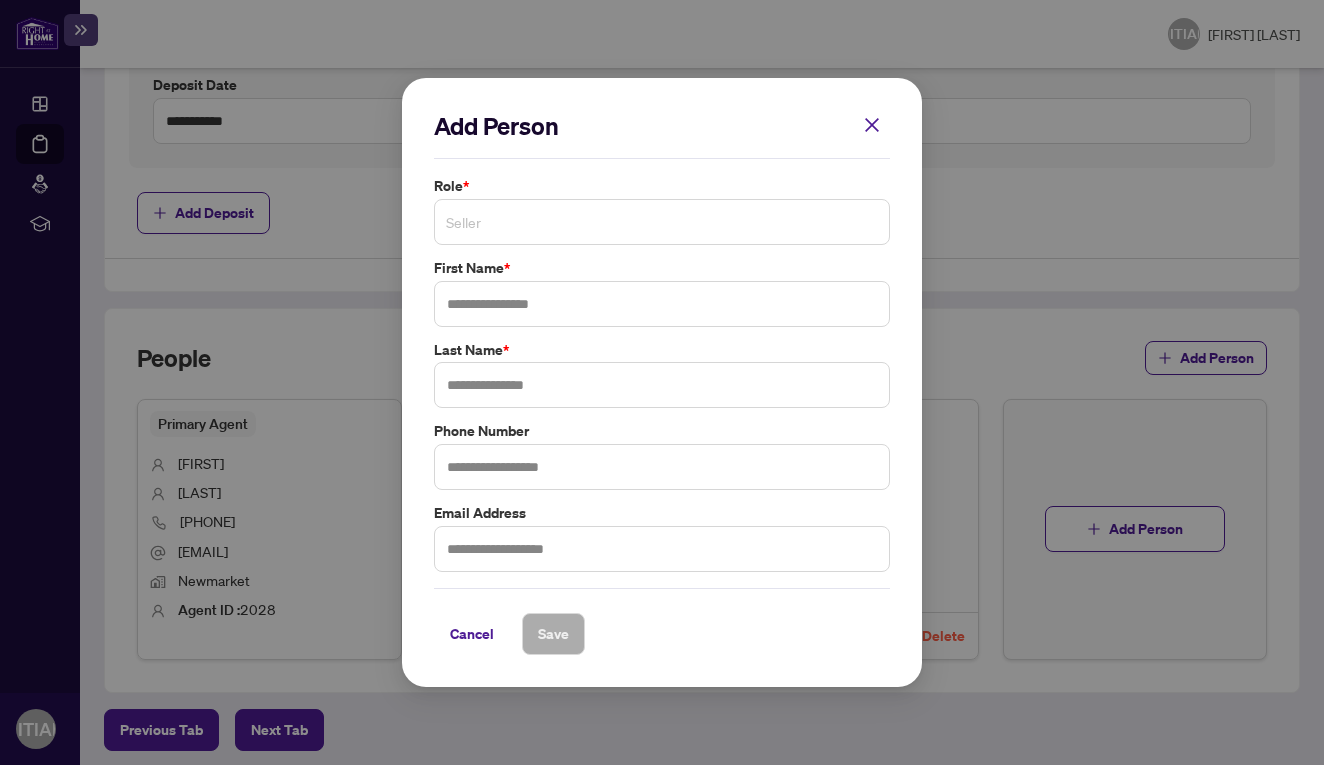click on "Seller" at bounding box center [662, 222] 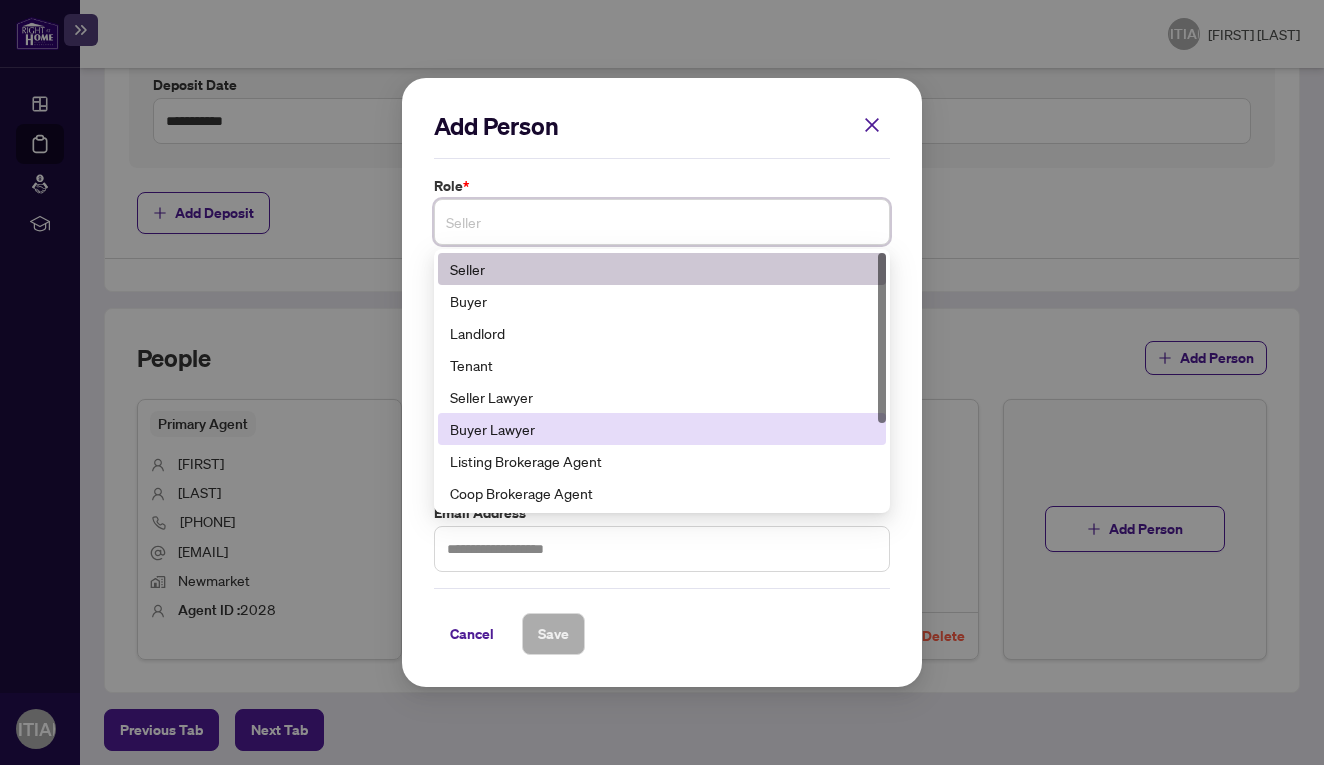 click on "Buyer Lawyer" at bounding box center [662, 429] 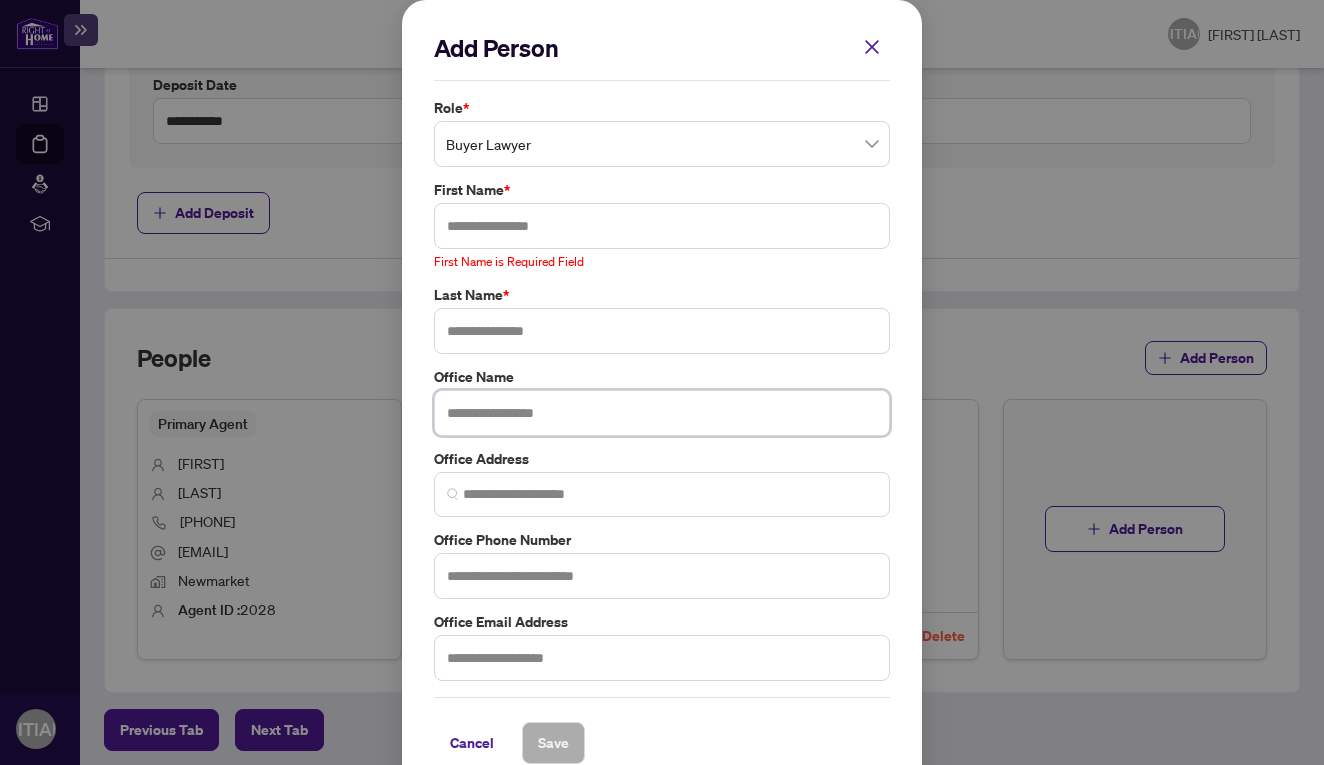 paste on "**********" 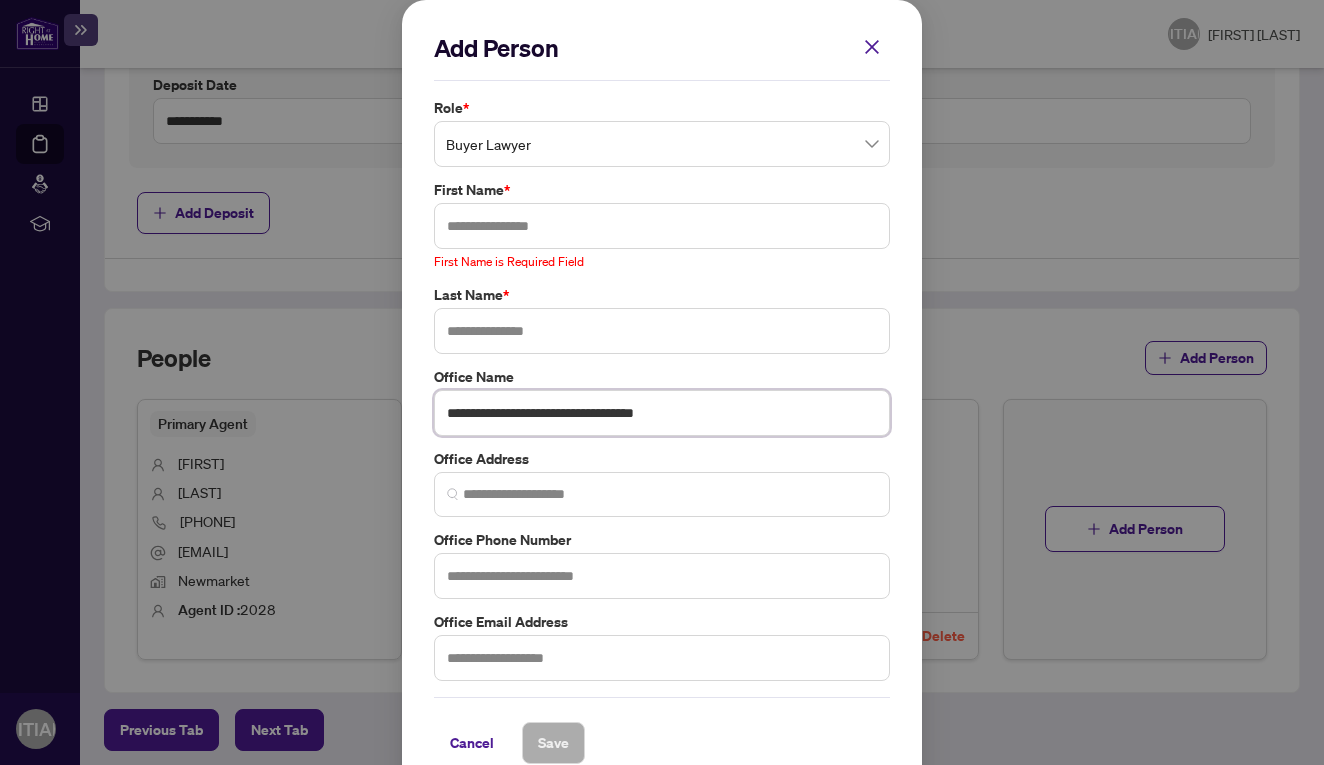 type on "**********" 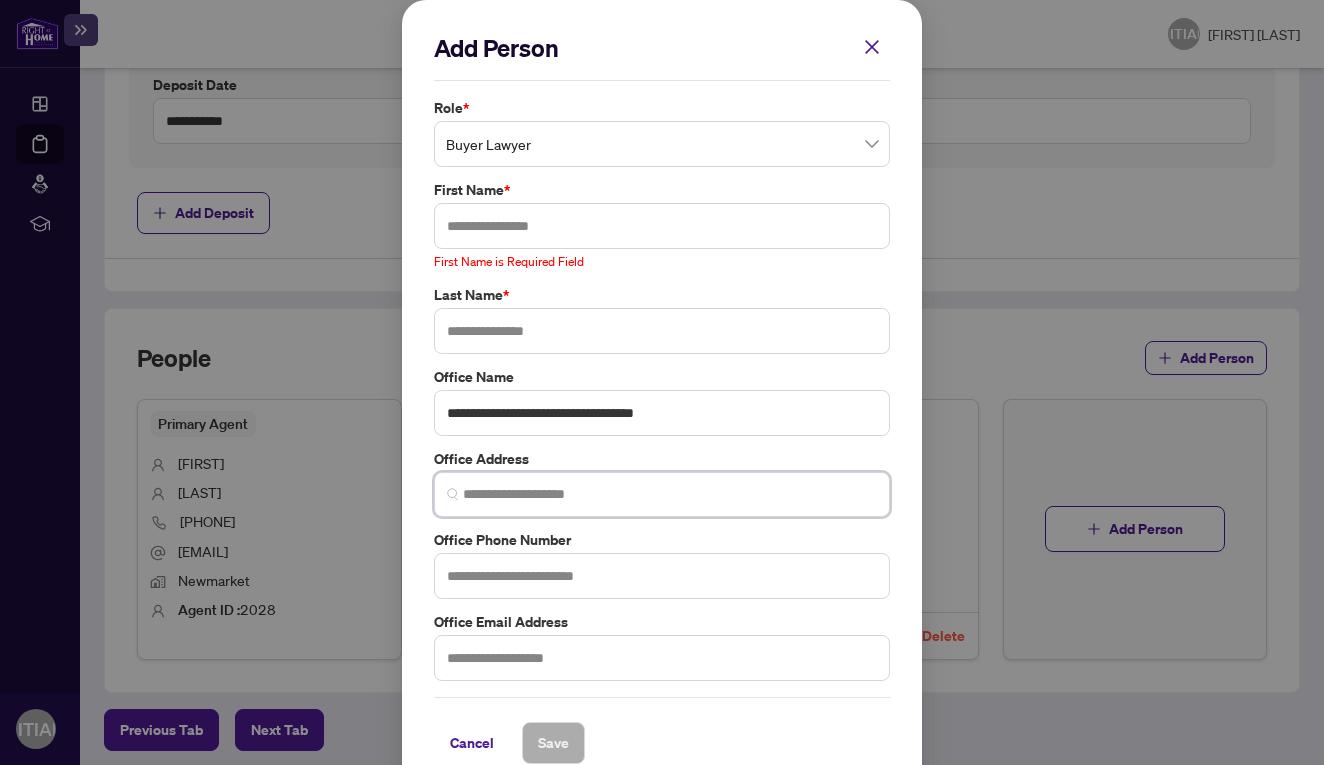 click at bounding box center (670, 494) 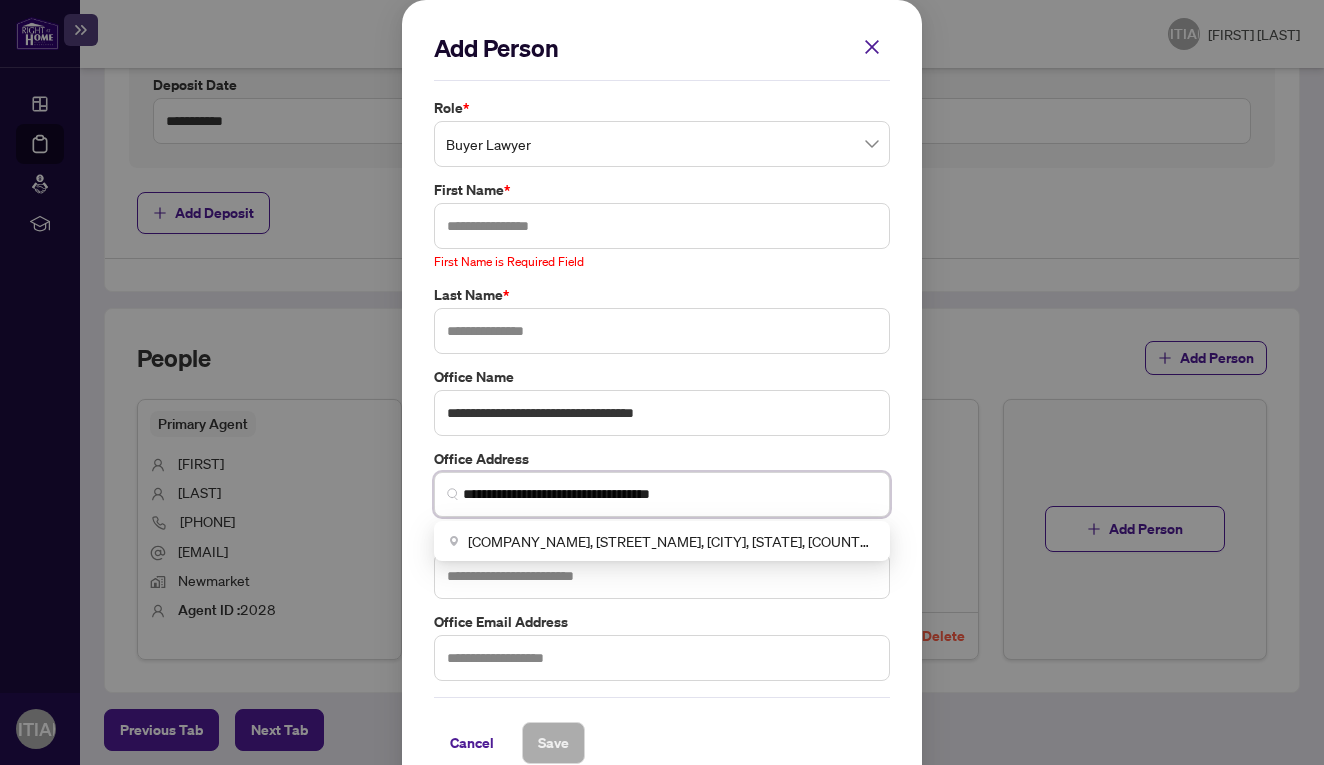 type 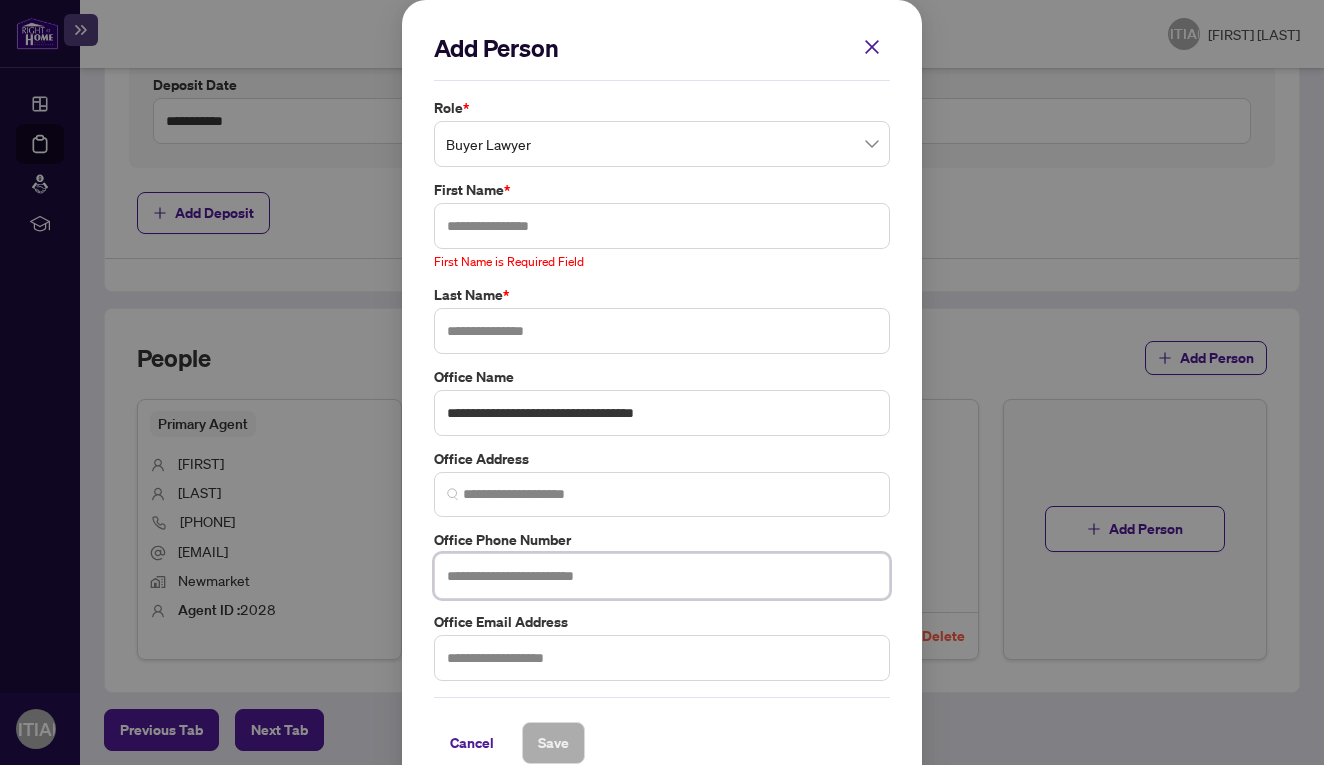 paste on "**********" 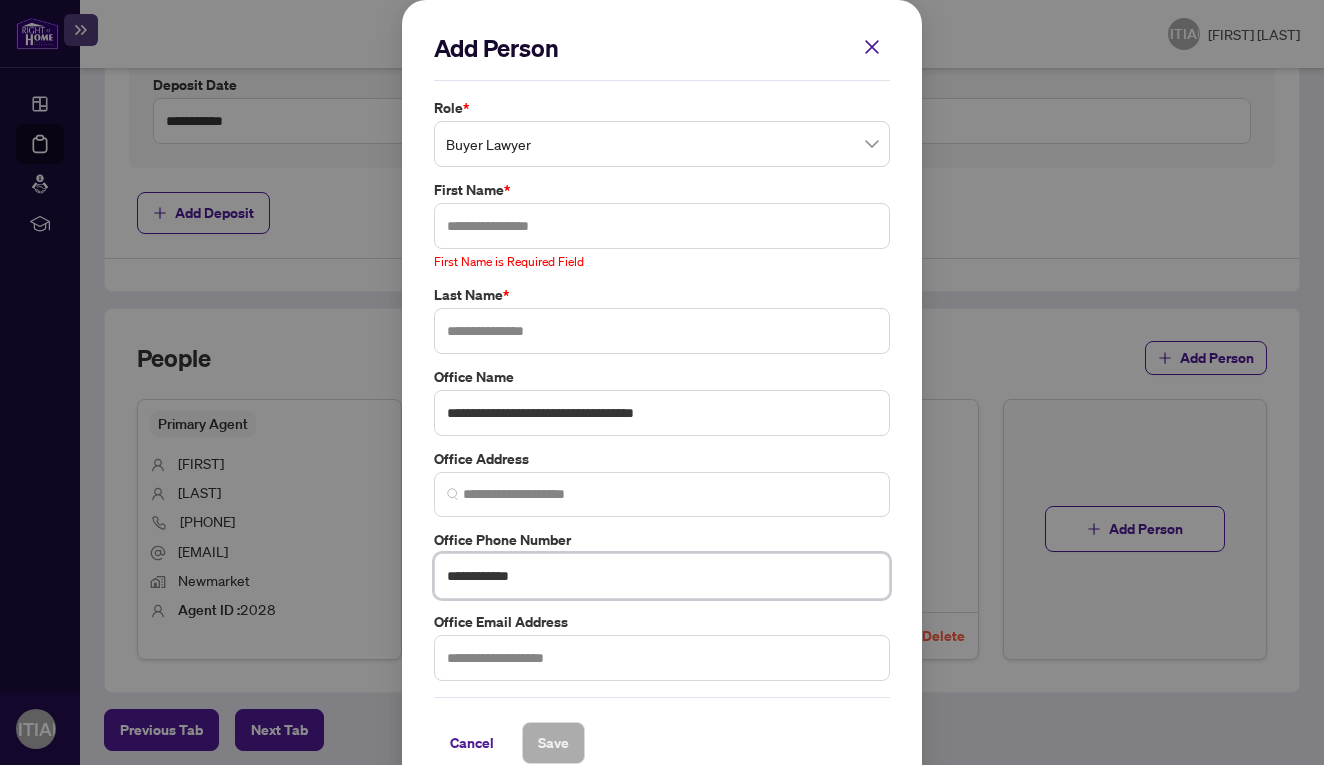 type on "**********" 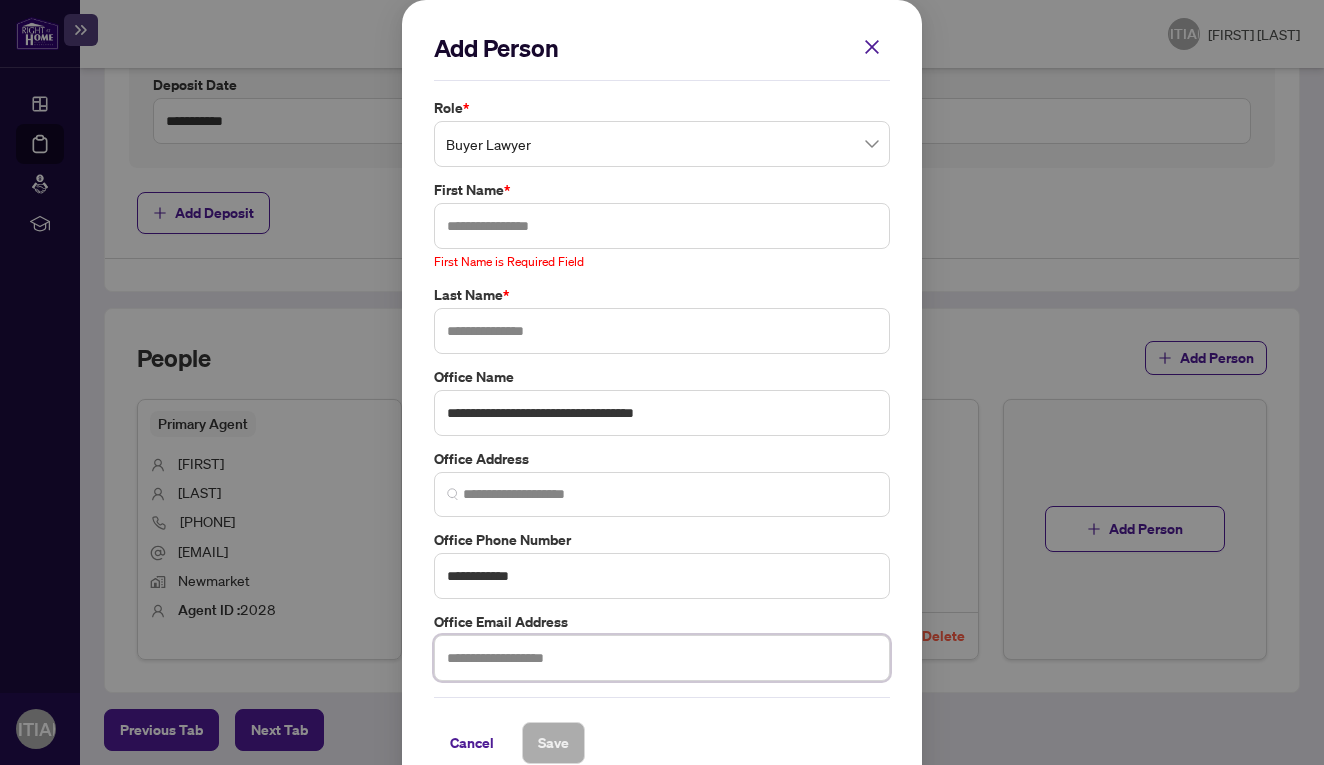 paste on "**********" 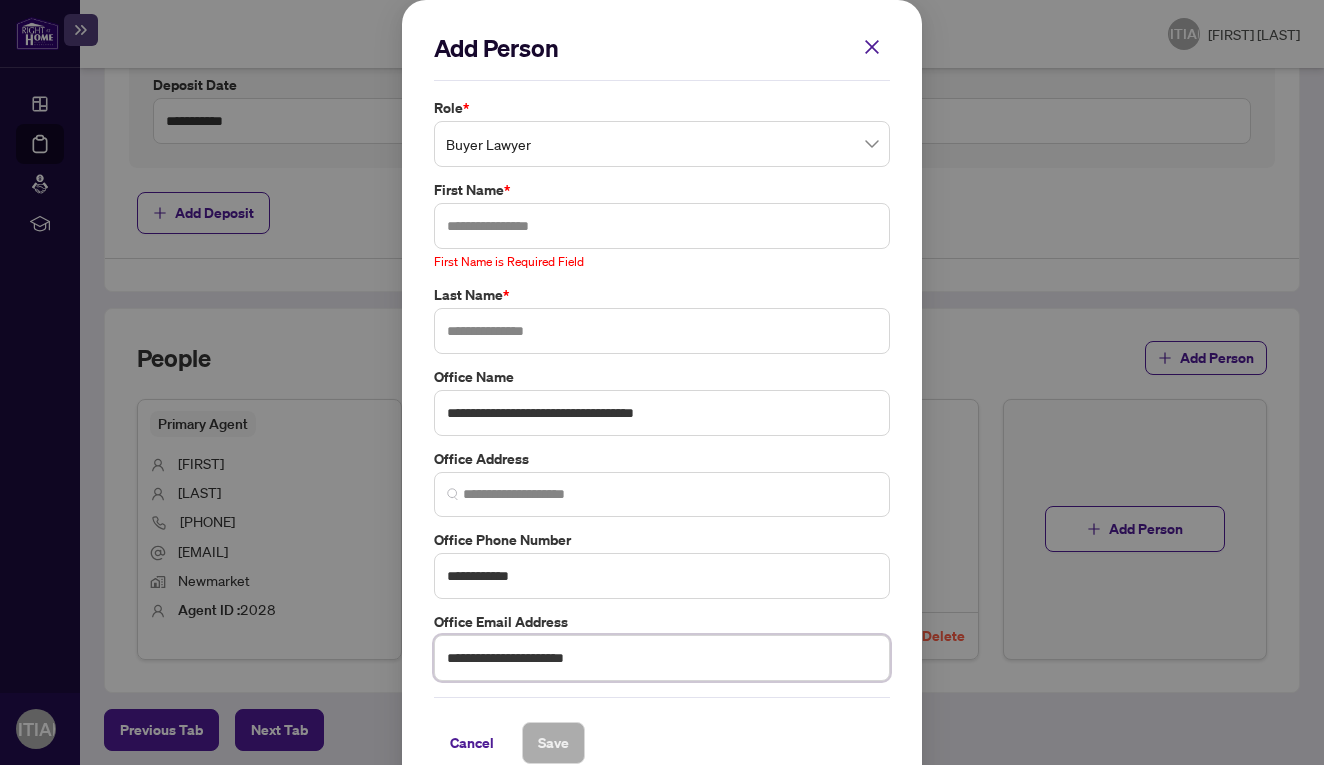 type on "**********" 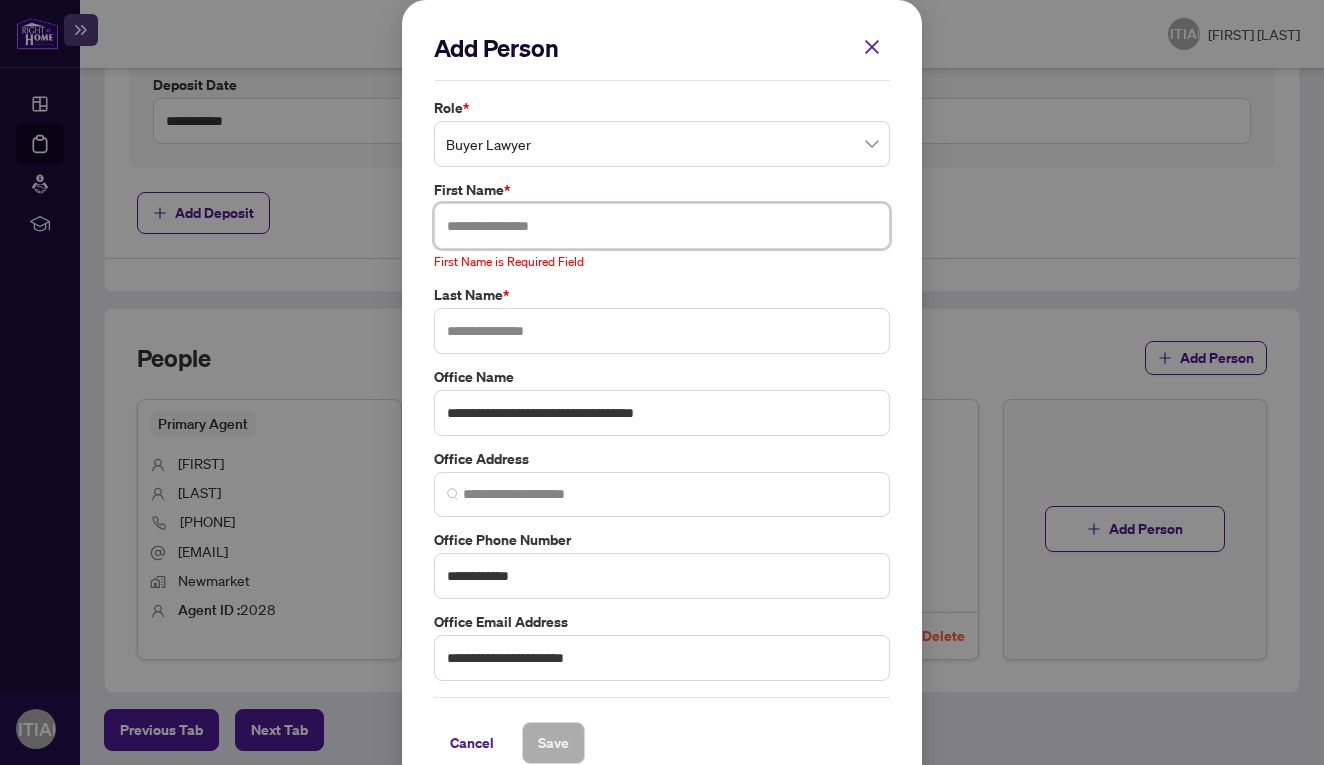 click at bounding box center (662, 226) 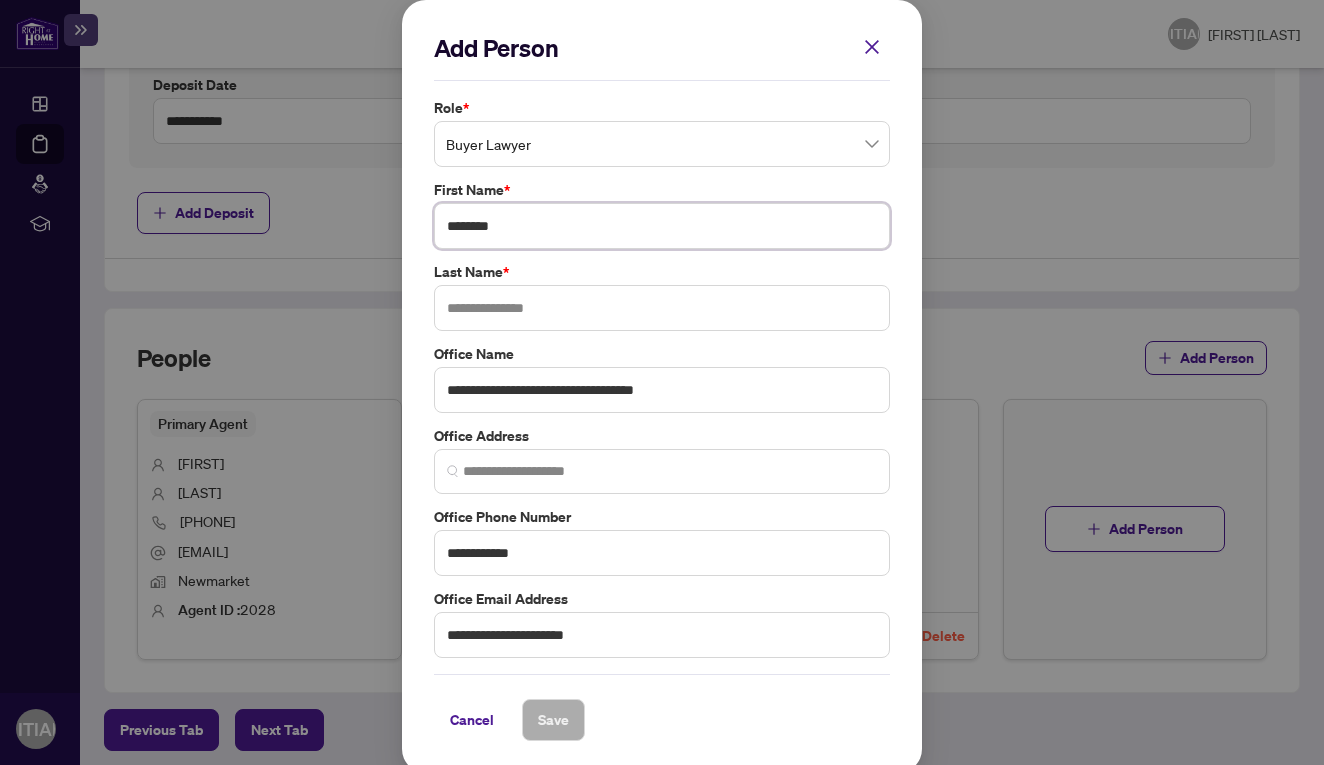 type on "********" 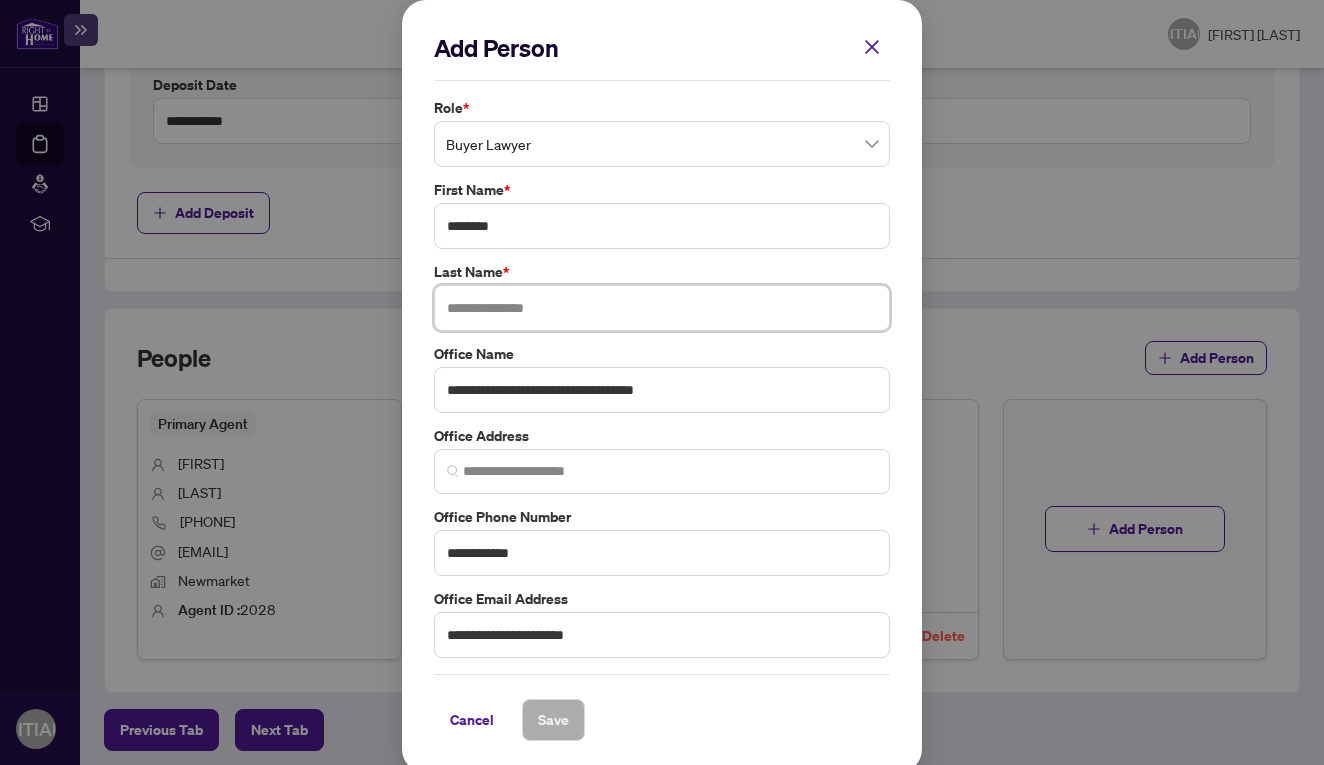 paste on "********" 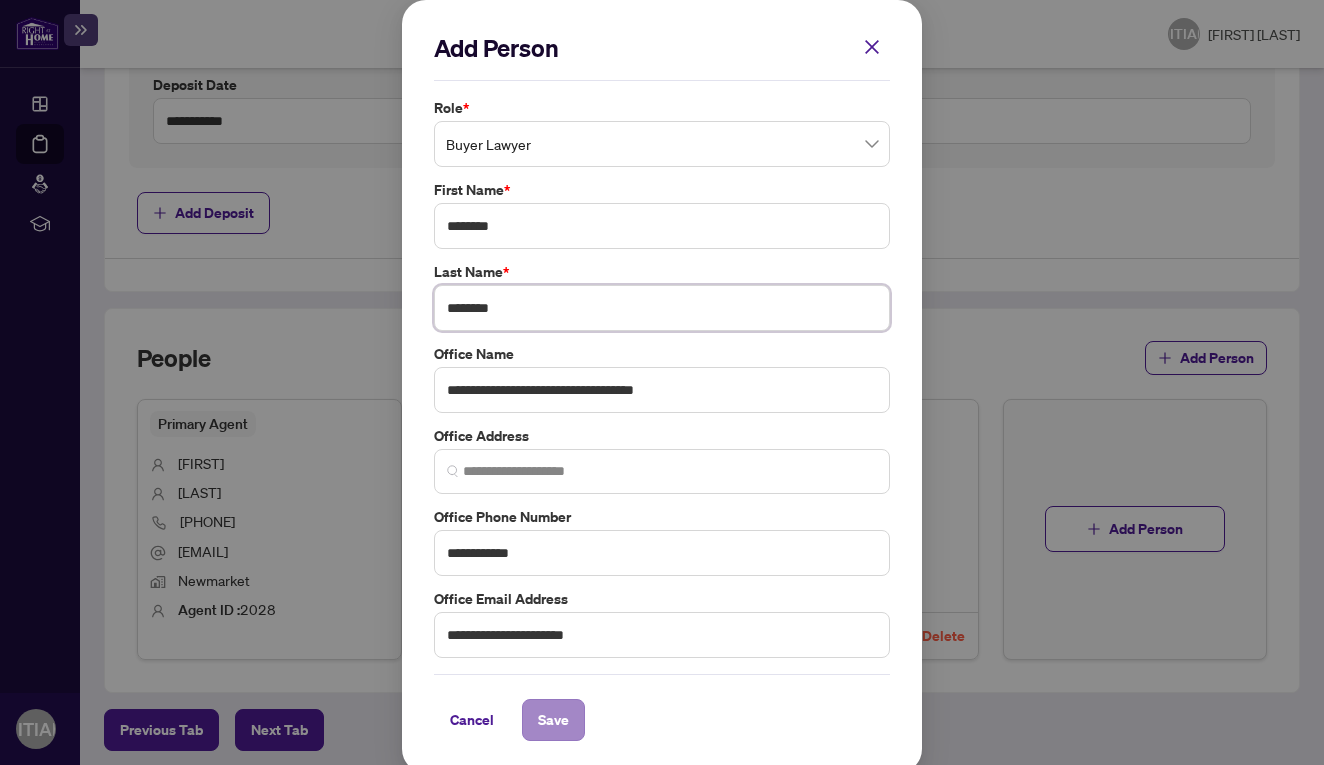 type on "********" 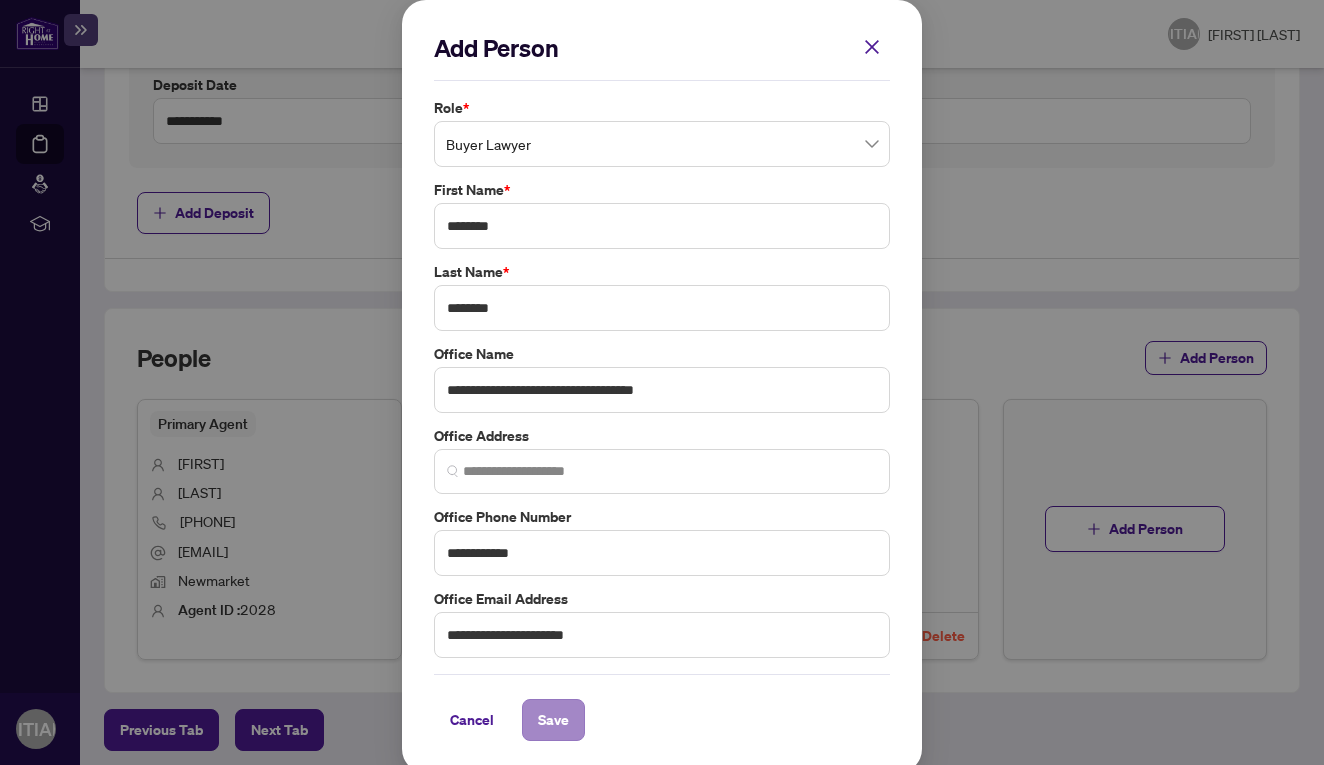 click on "Save" at bounding box center [553, 720] 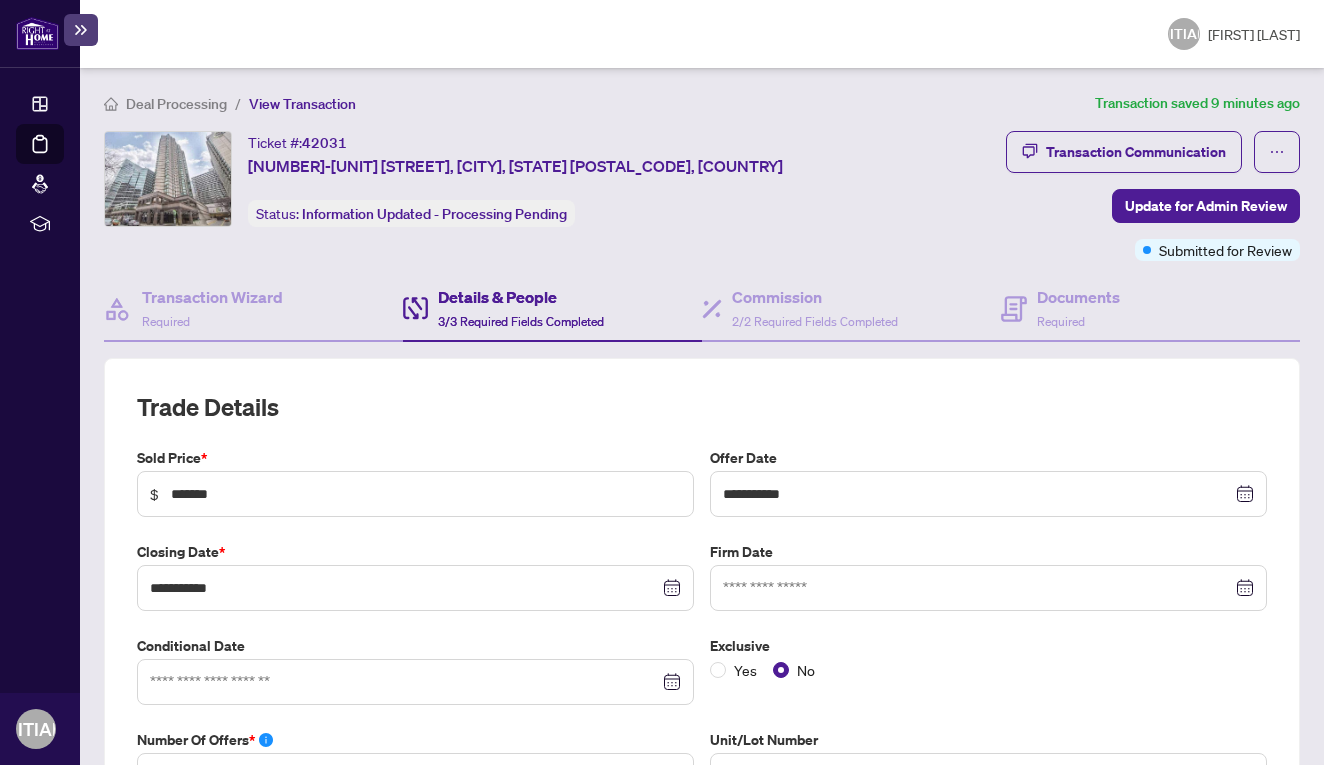 scroll, scrollTop: 0, scrollLeft: 0, axis: both 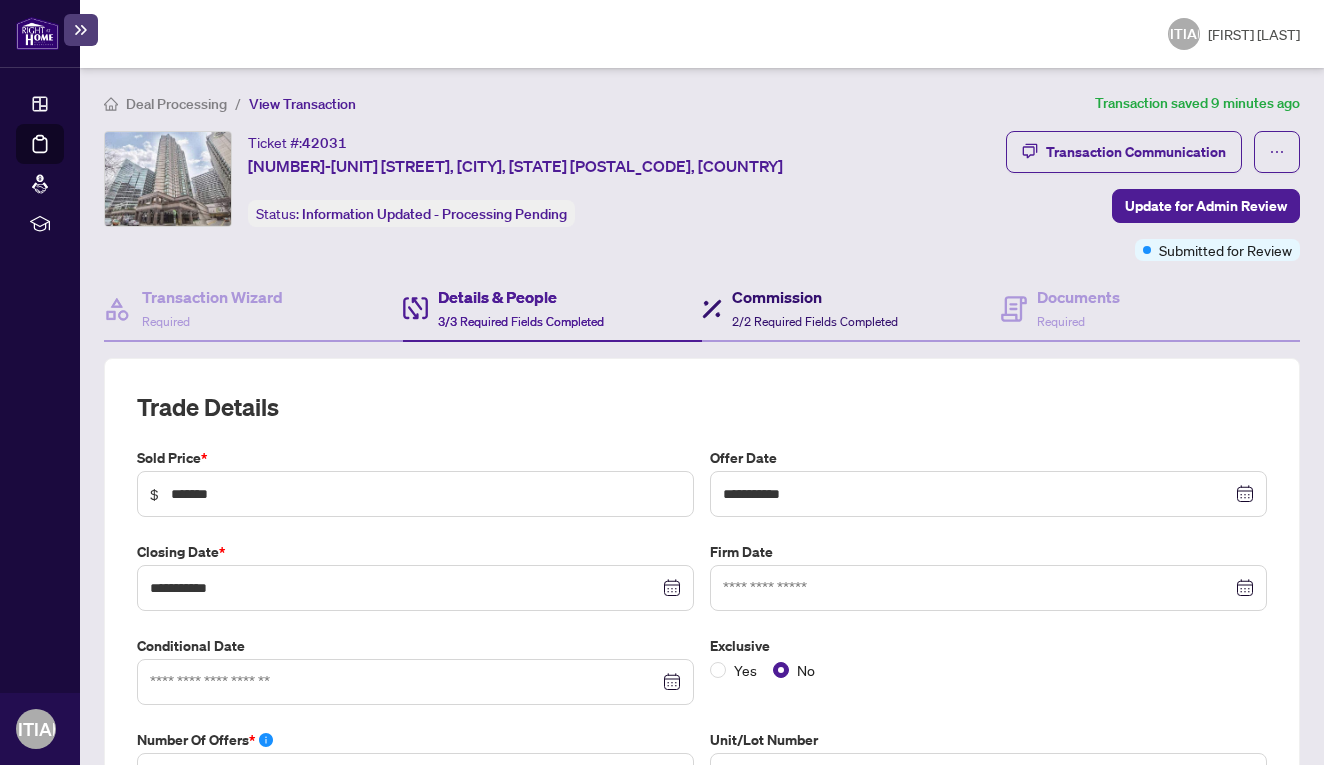 click on "Commission" at bounding box center [815, 297] 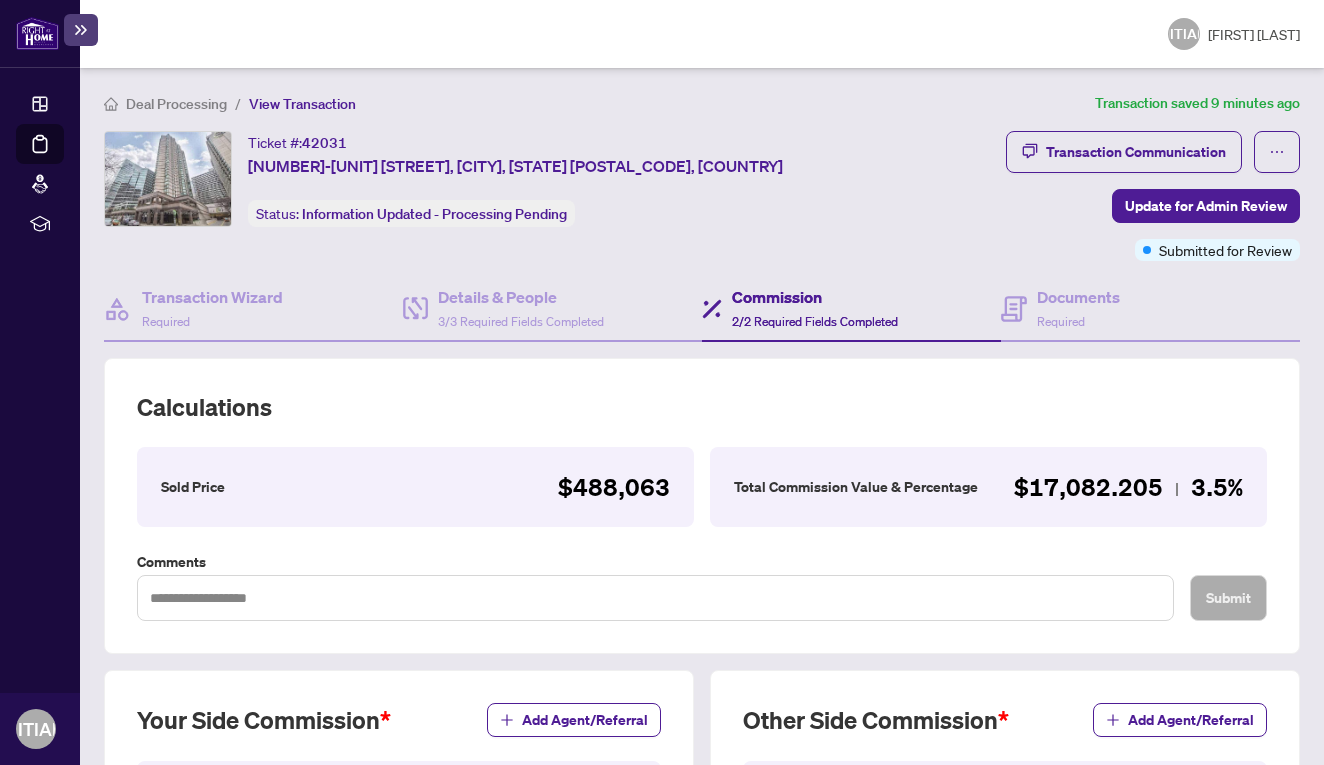 scroll, scrollTop: 0, scrollLeft: 0, axis: both 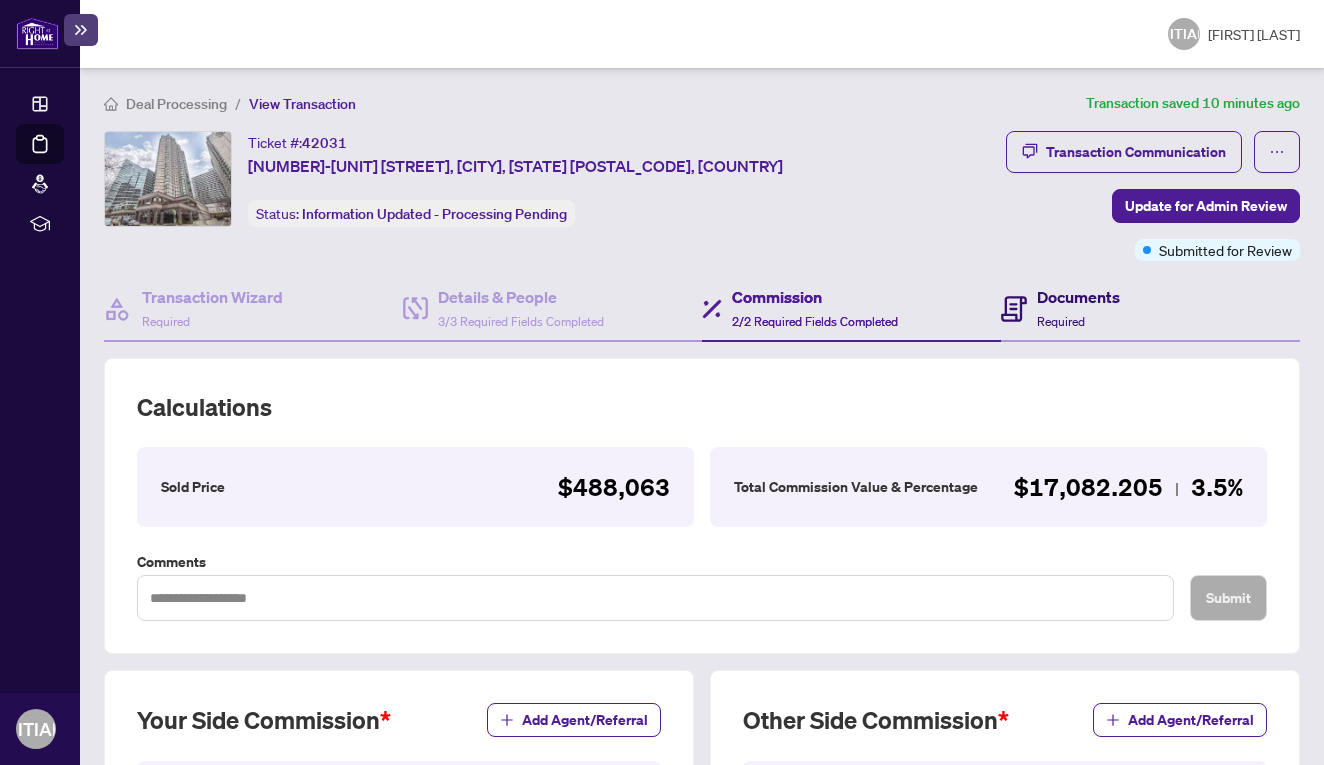 click on "Documents" at bounding box center (1078, 297) 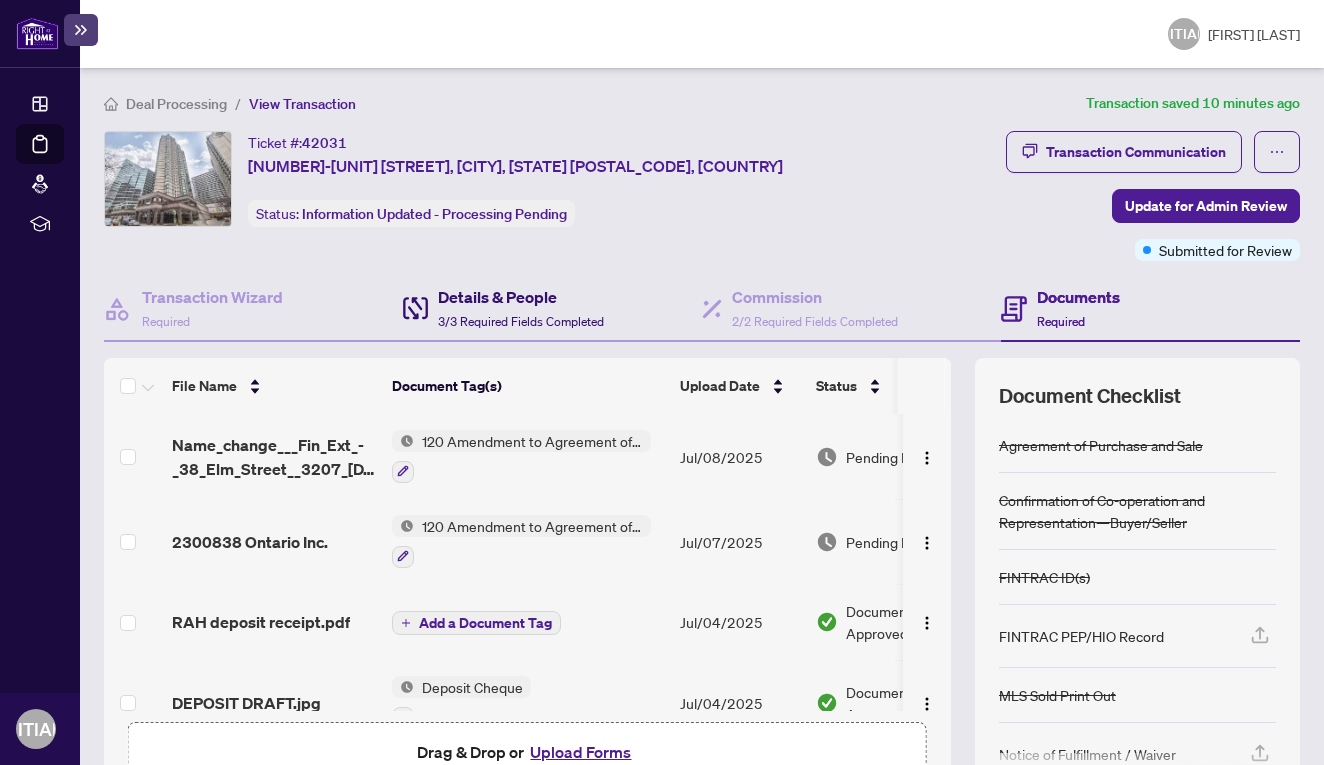 click on "Details & People" at bounding box center [521, 297] 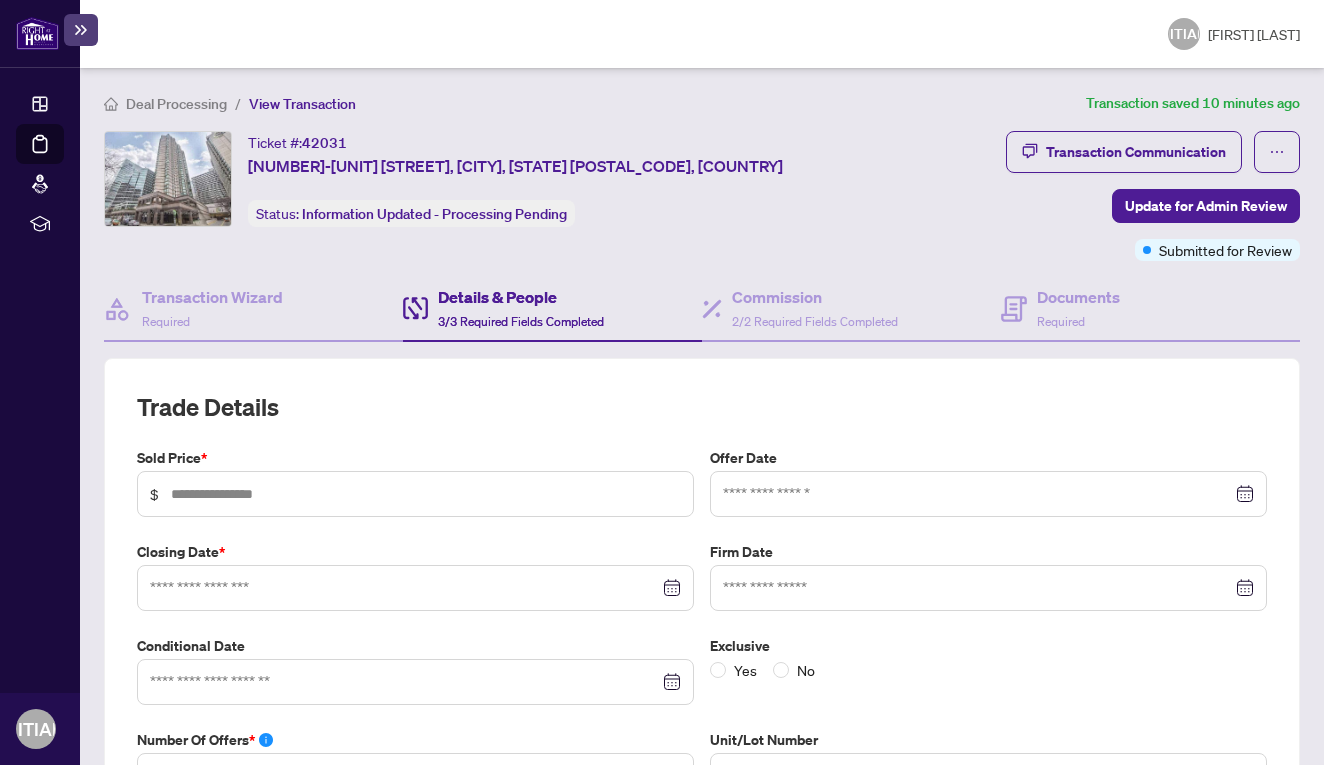 type on "*******" 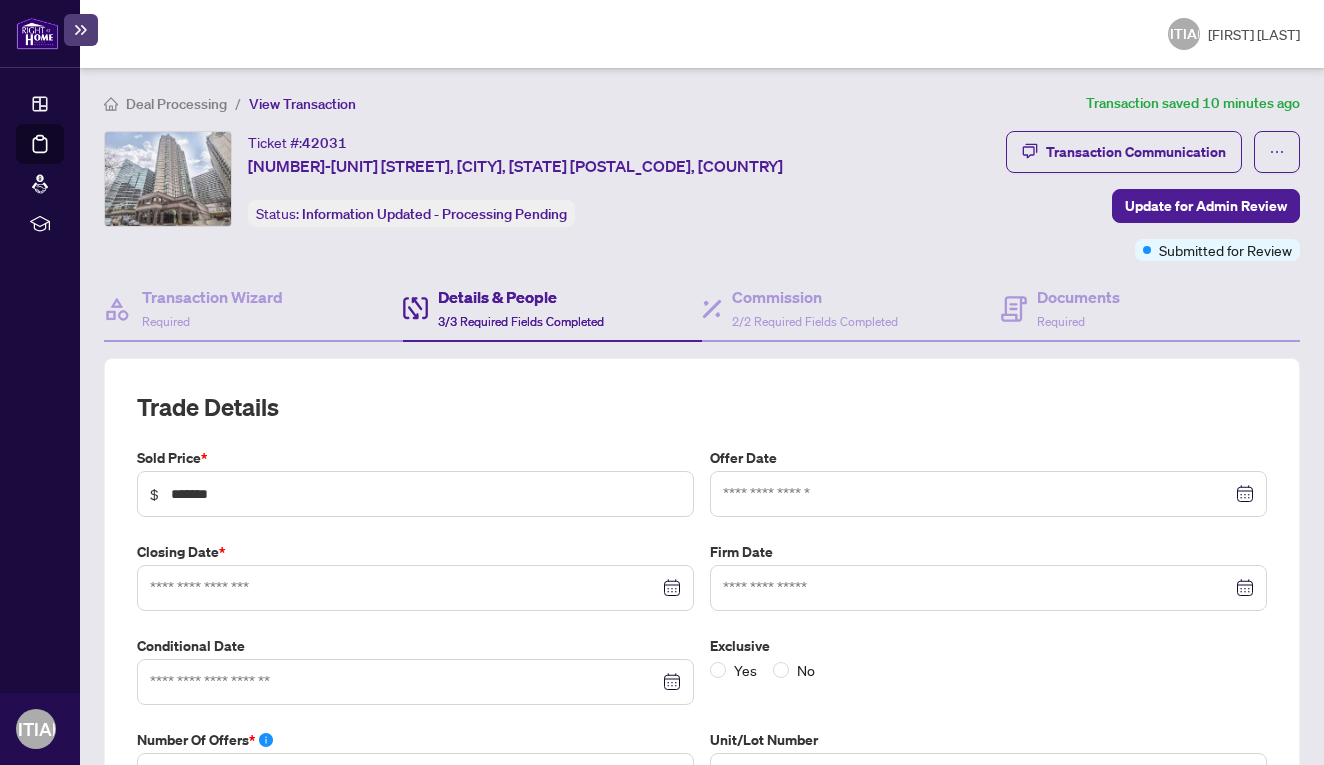 type on "**********" 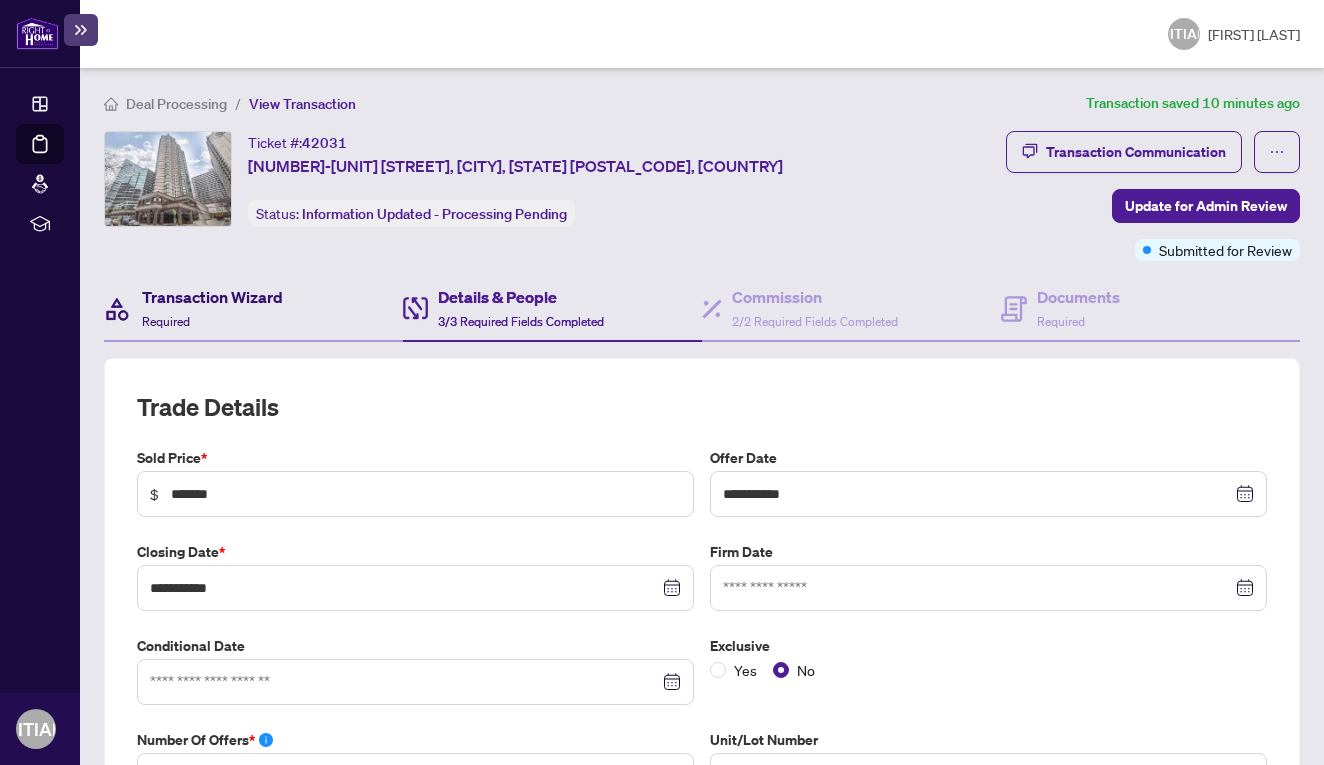 click on "Transaction Wizard Required" at bounding box center (212, 308) 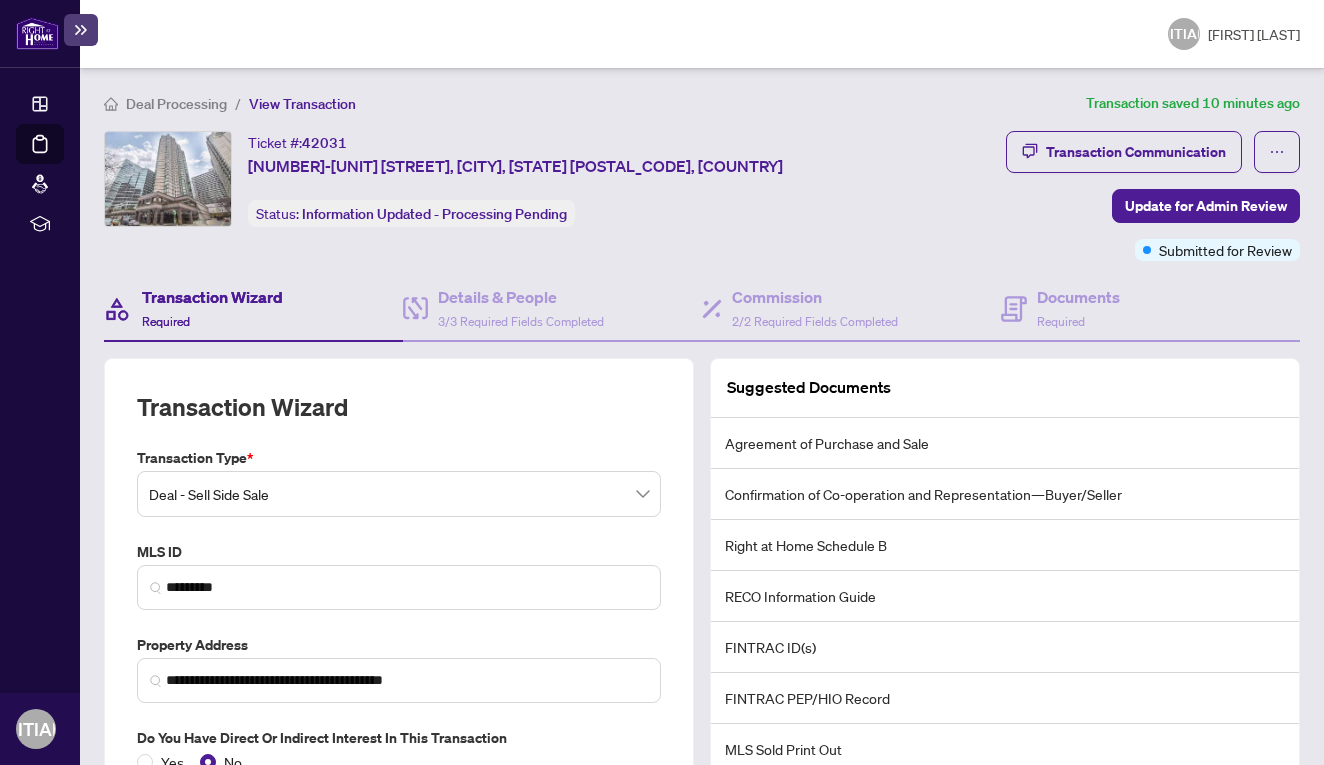 scroll, scrollTop: 0, scrollLeft: 0, axis: both 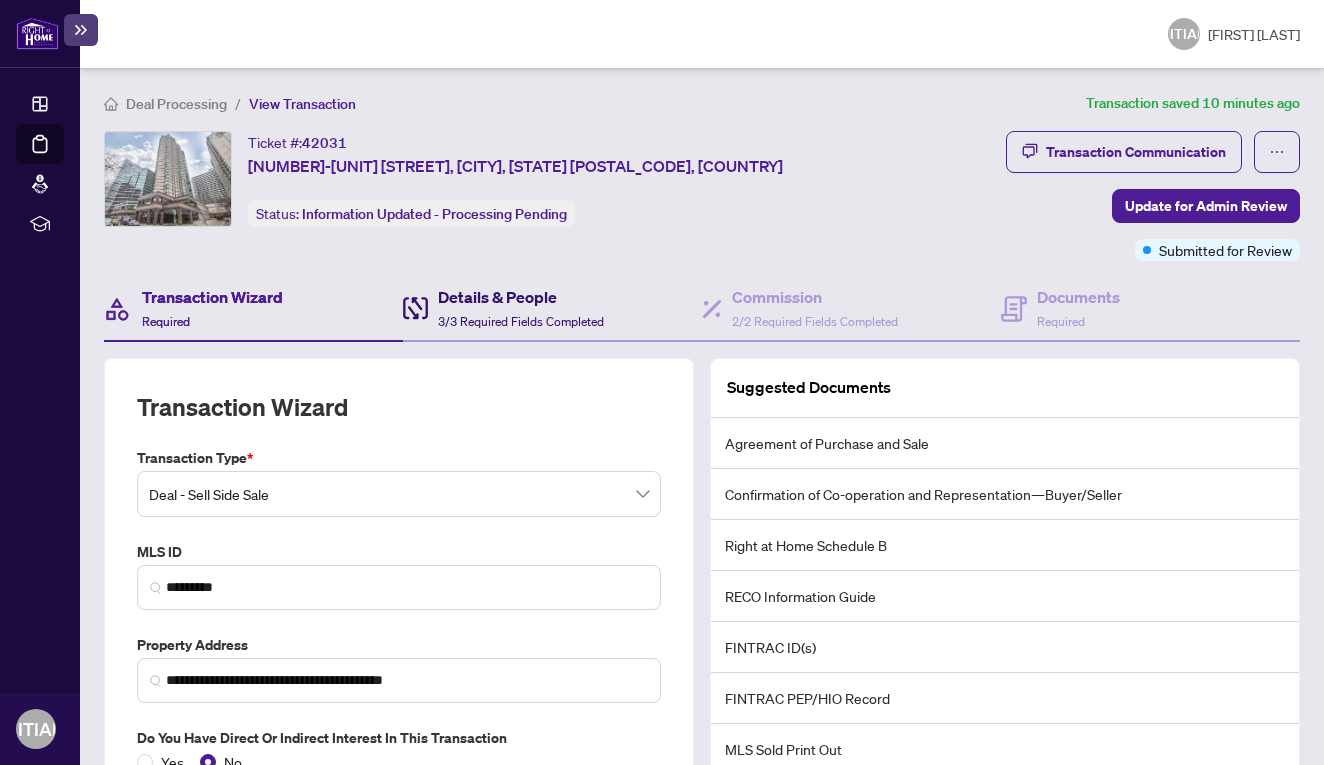 click on "Details & People" at bounding box center (521, 297) 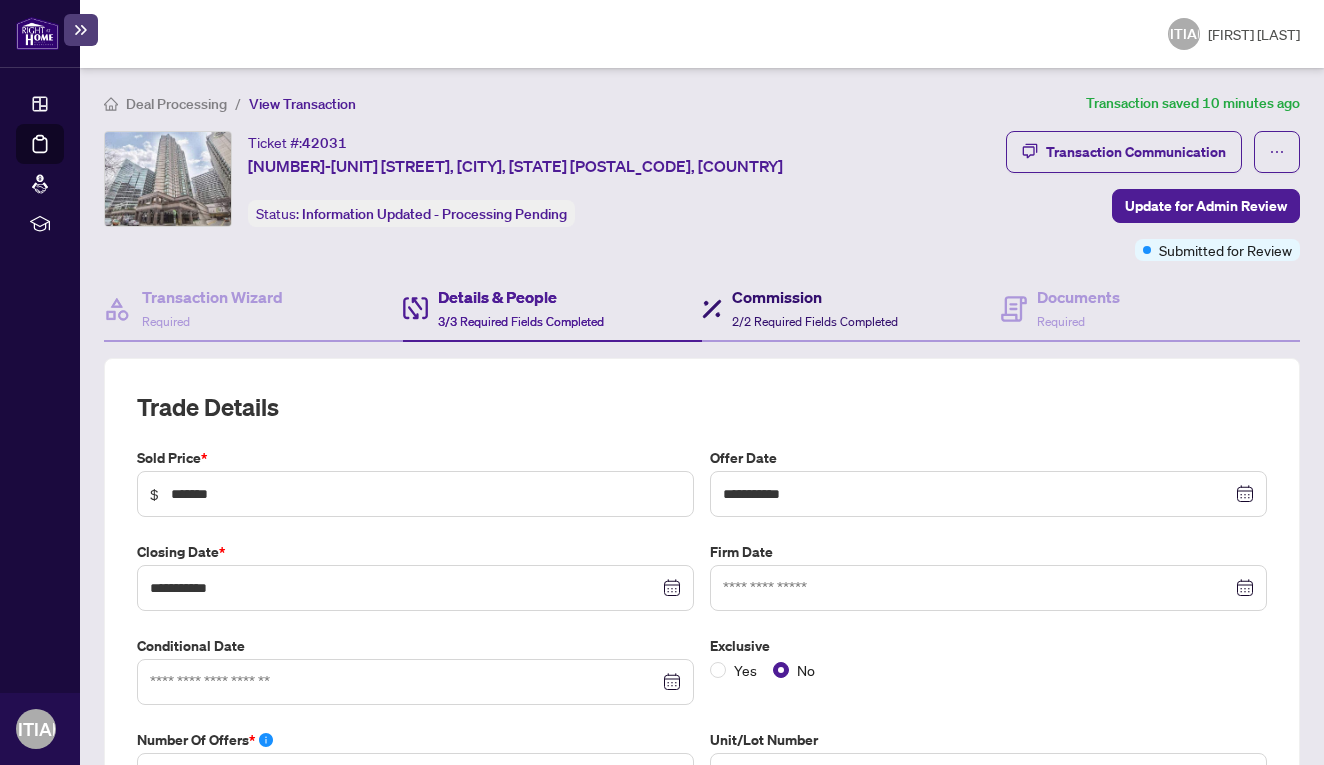 click on "Commission" at bounding box center [815, 297] 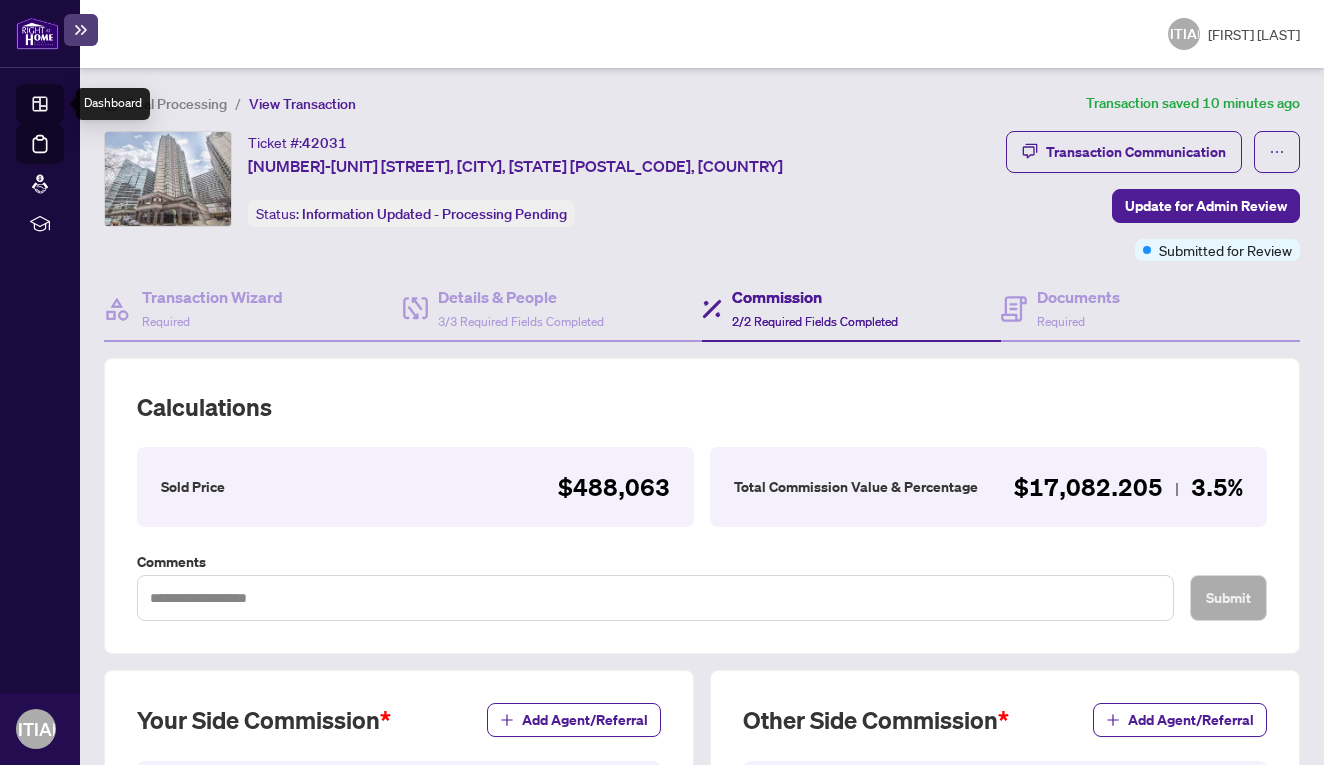 click on "Dashboard" at bounding box center [62, 107] 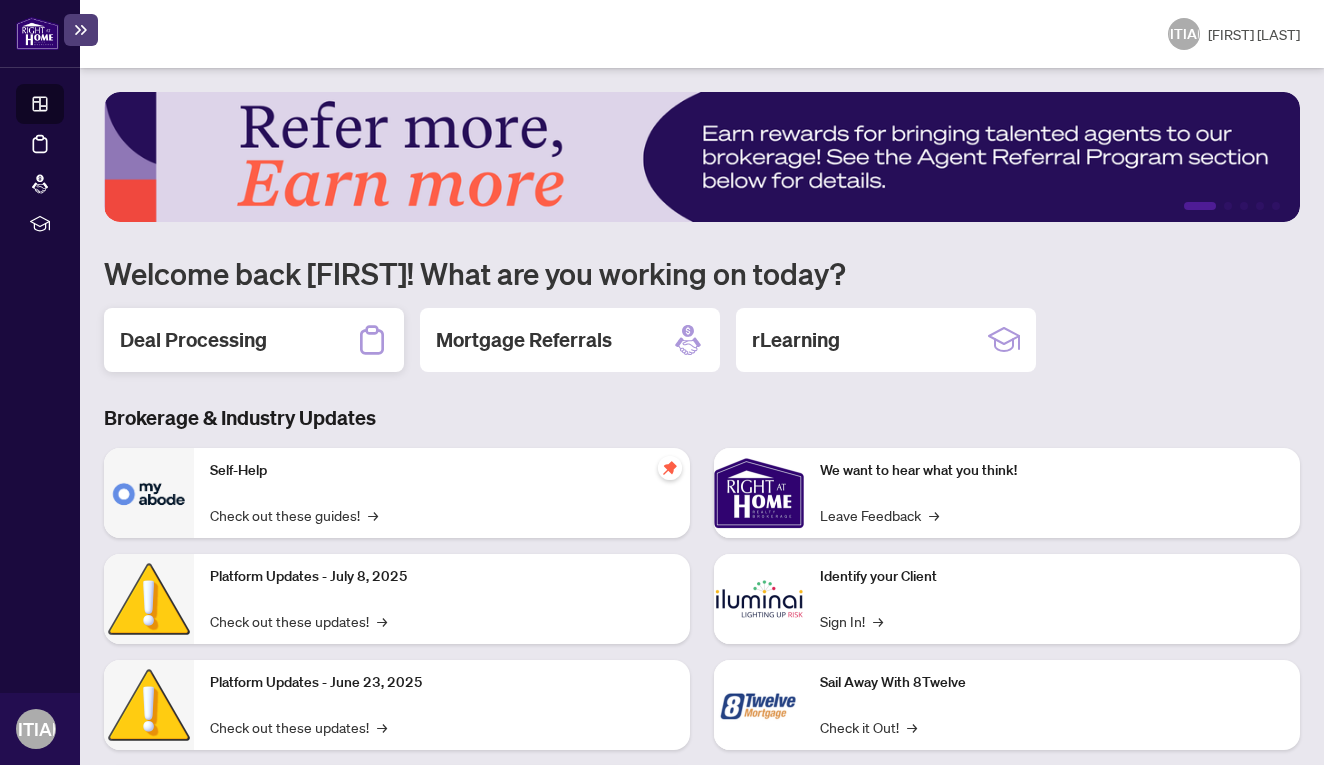 click on "Deal Processing" at bounding box center (254, 340) 